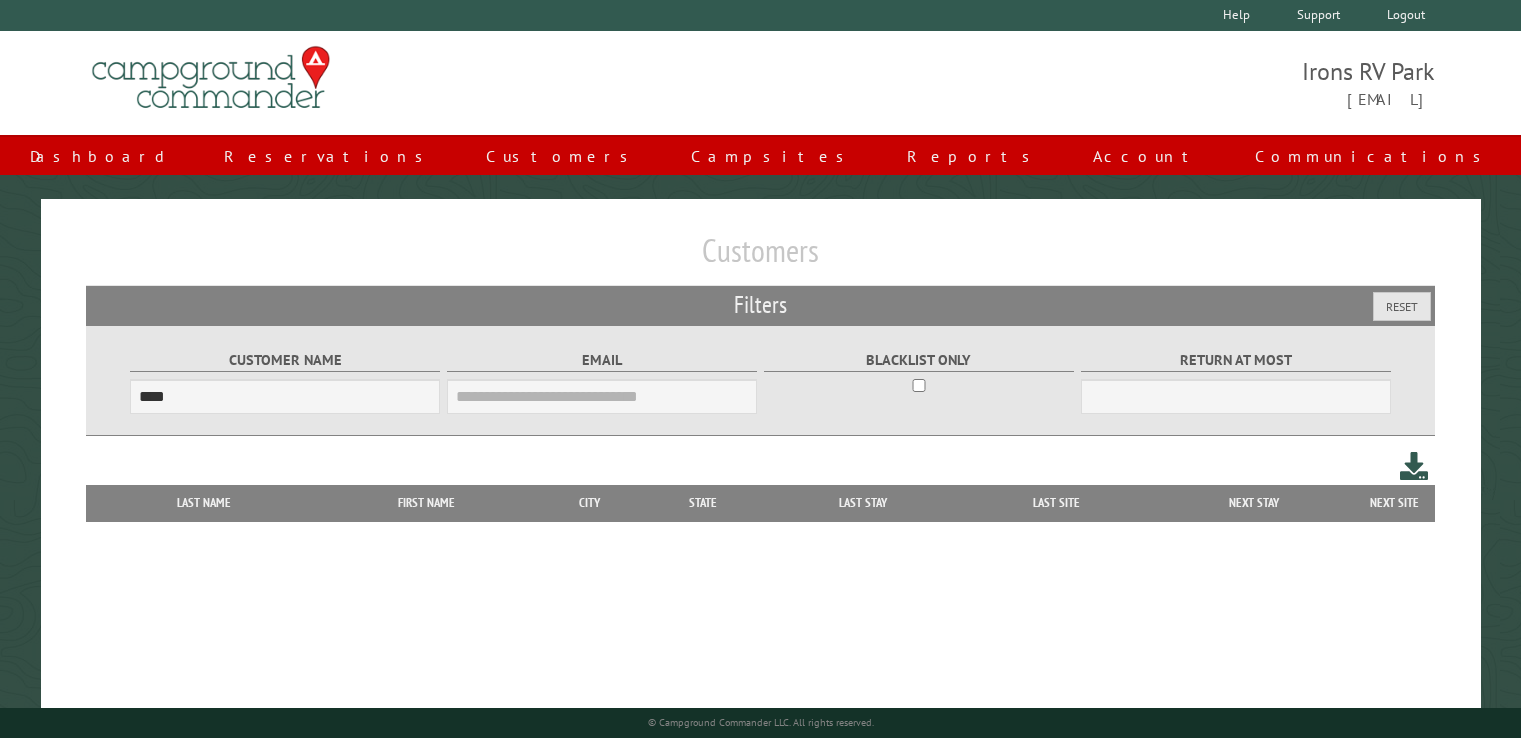 scroll, scrollTop: 0, scrollLeft: 0, axis: both 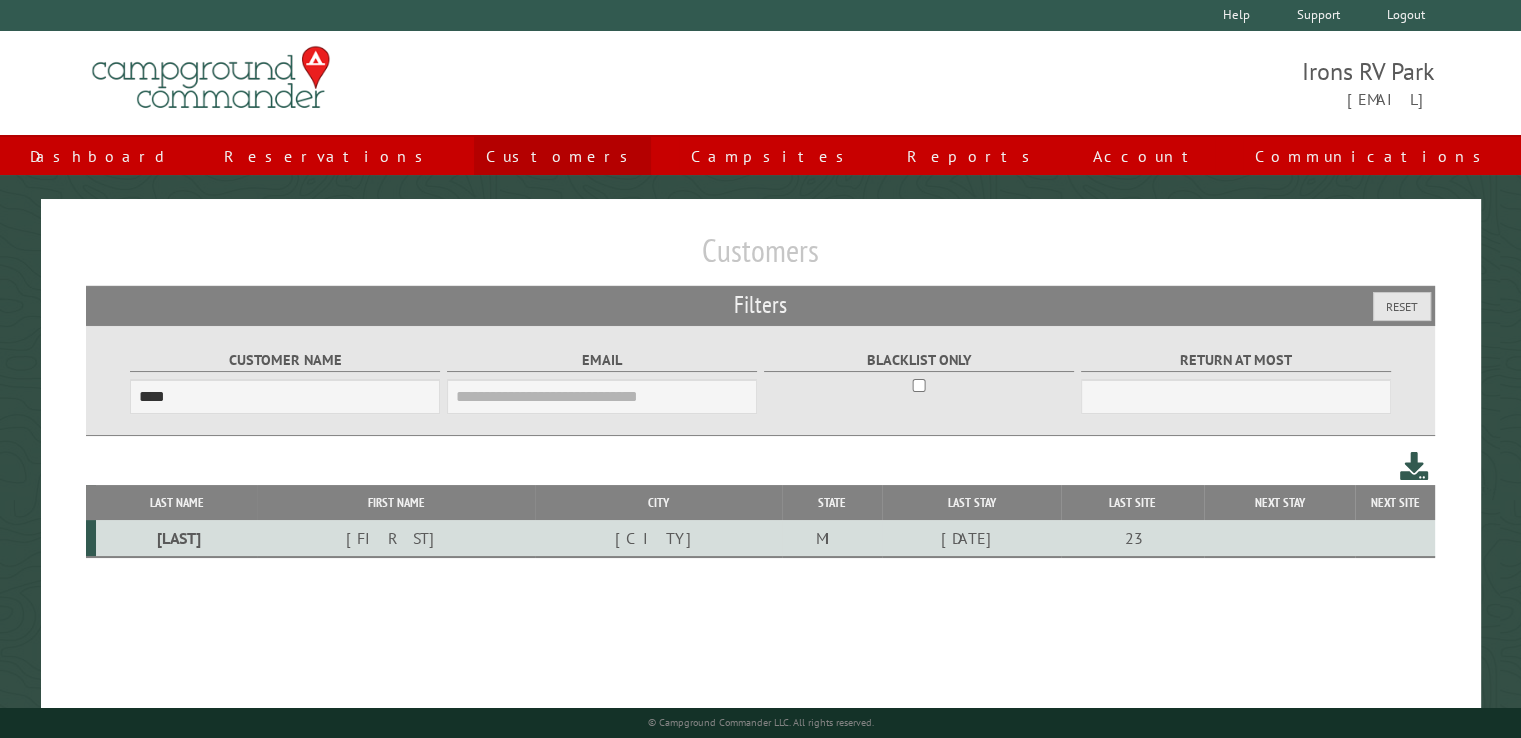 type on "****" 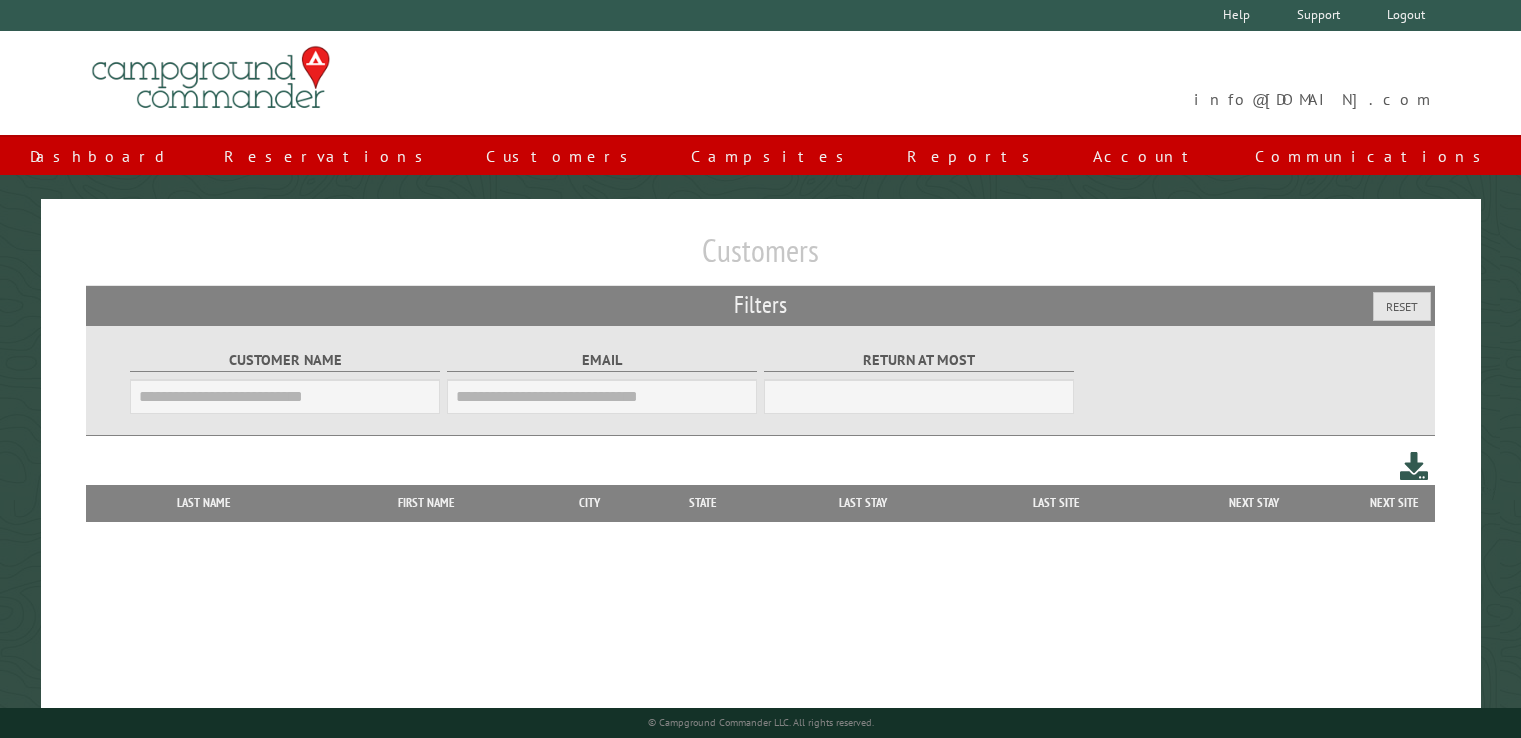 scroll, scrollTop: 0, scrollLeft: 0, axis: both 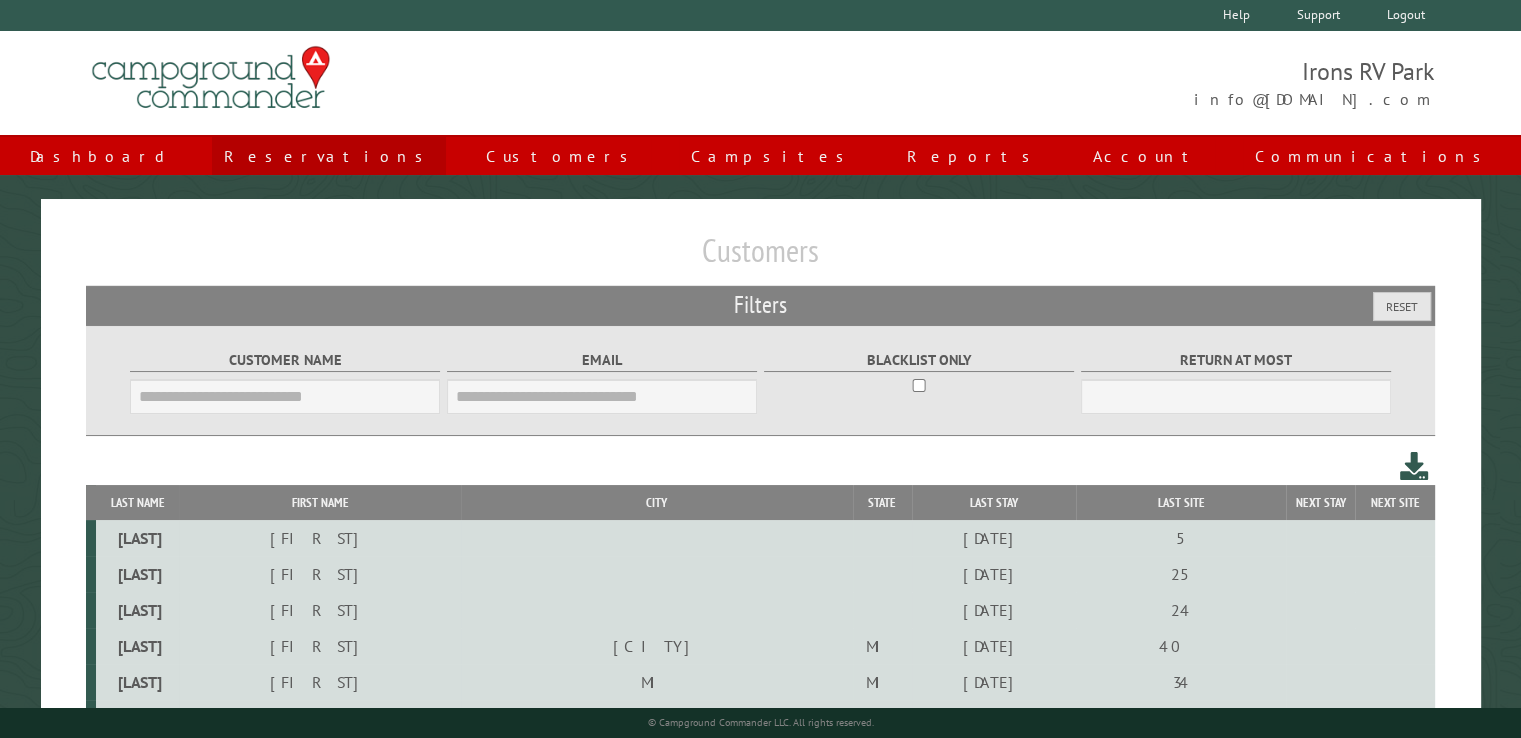 click on "Reservations" at bounding box center [329, 156] 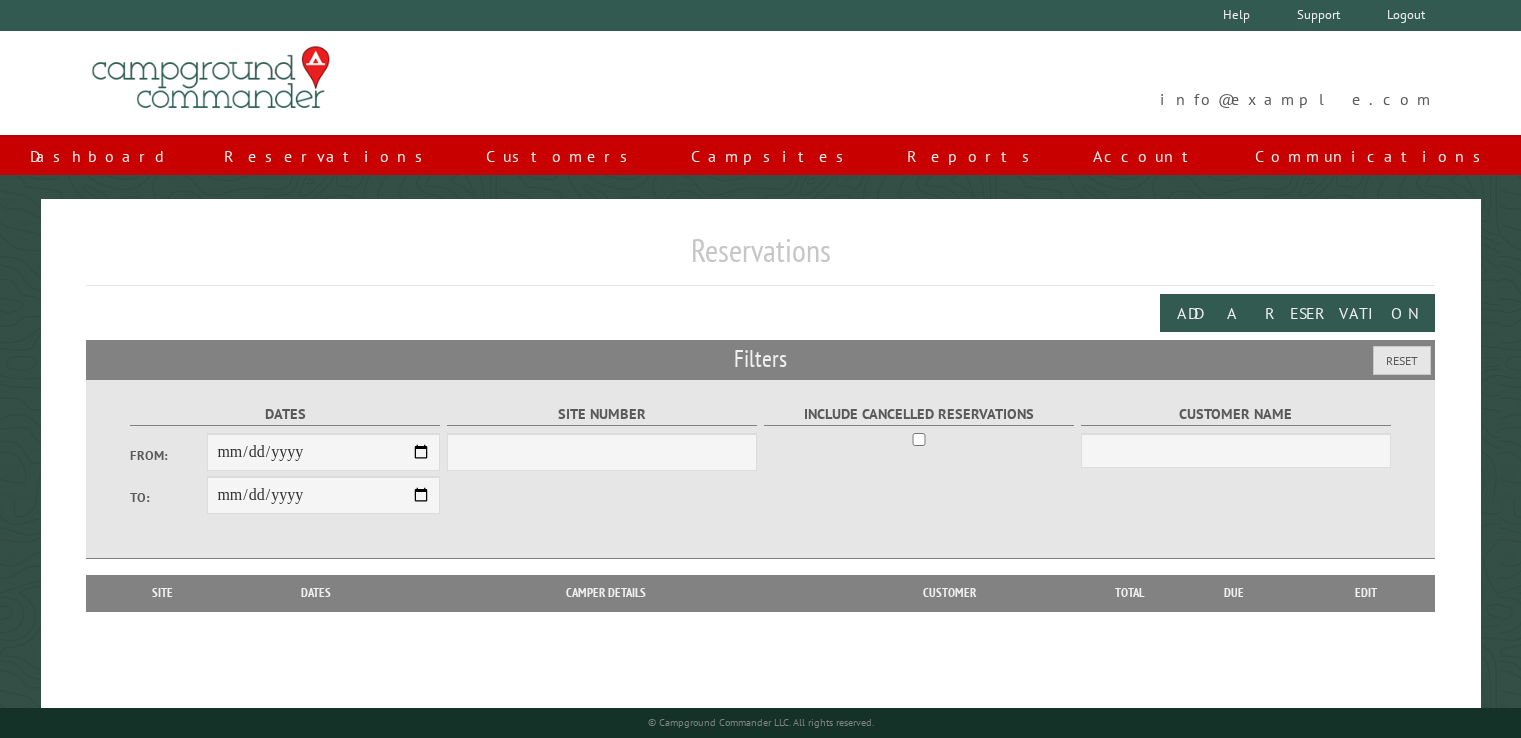 scroll, scrollTop: 0, scrollLeft: 0, axis: both 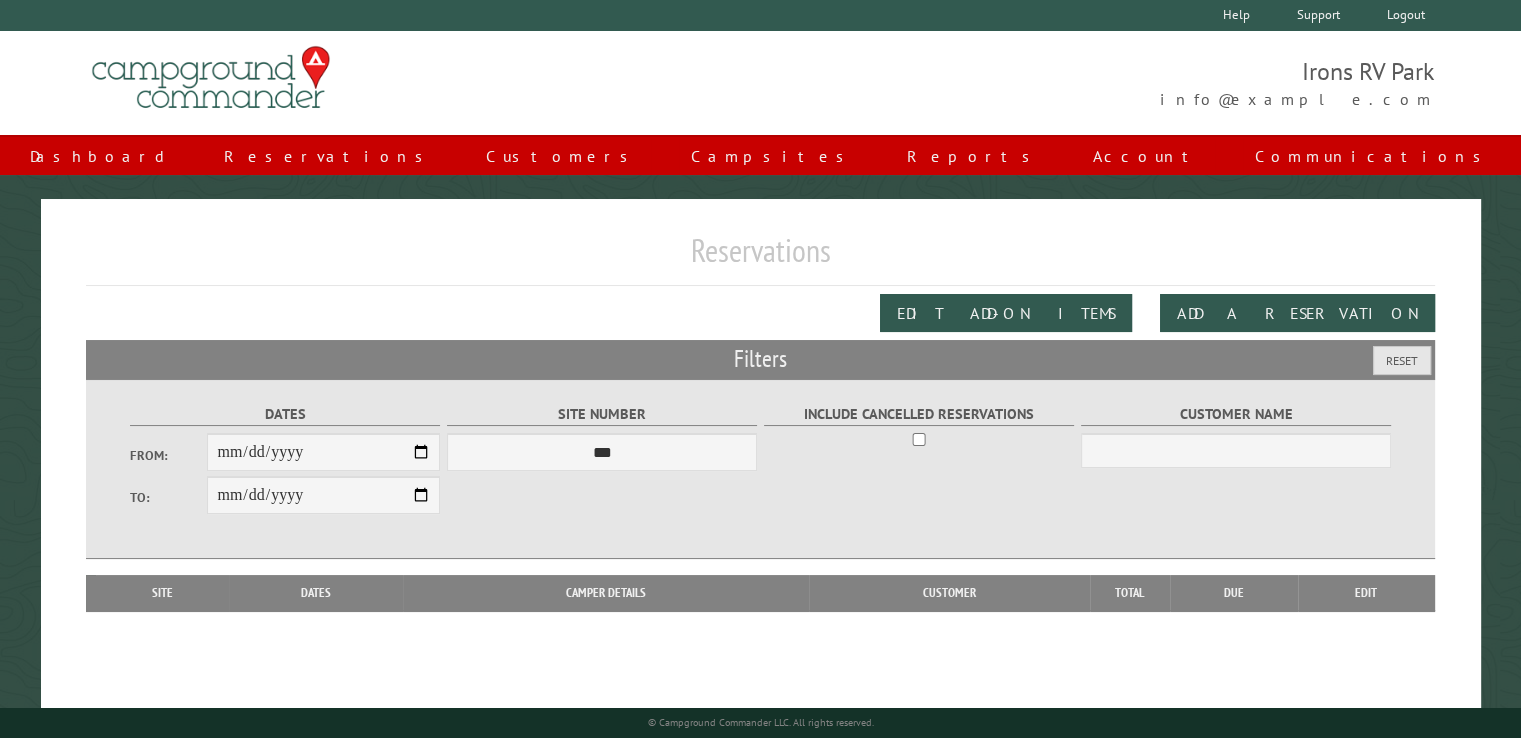 click on "**********" at bounding box center [760, 418] 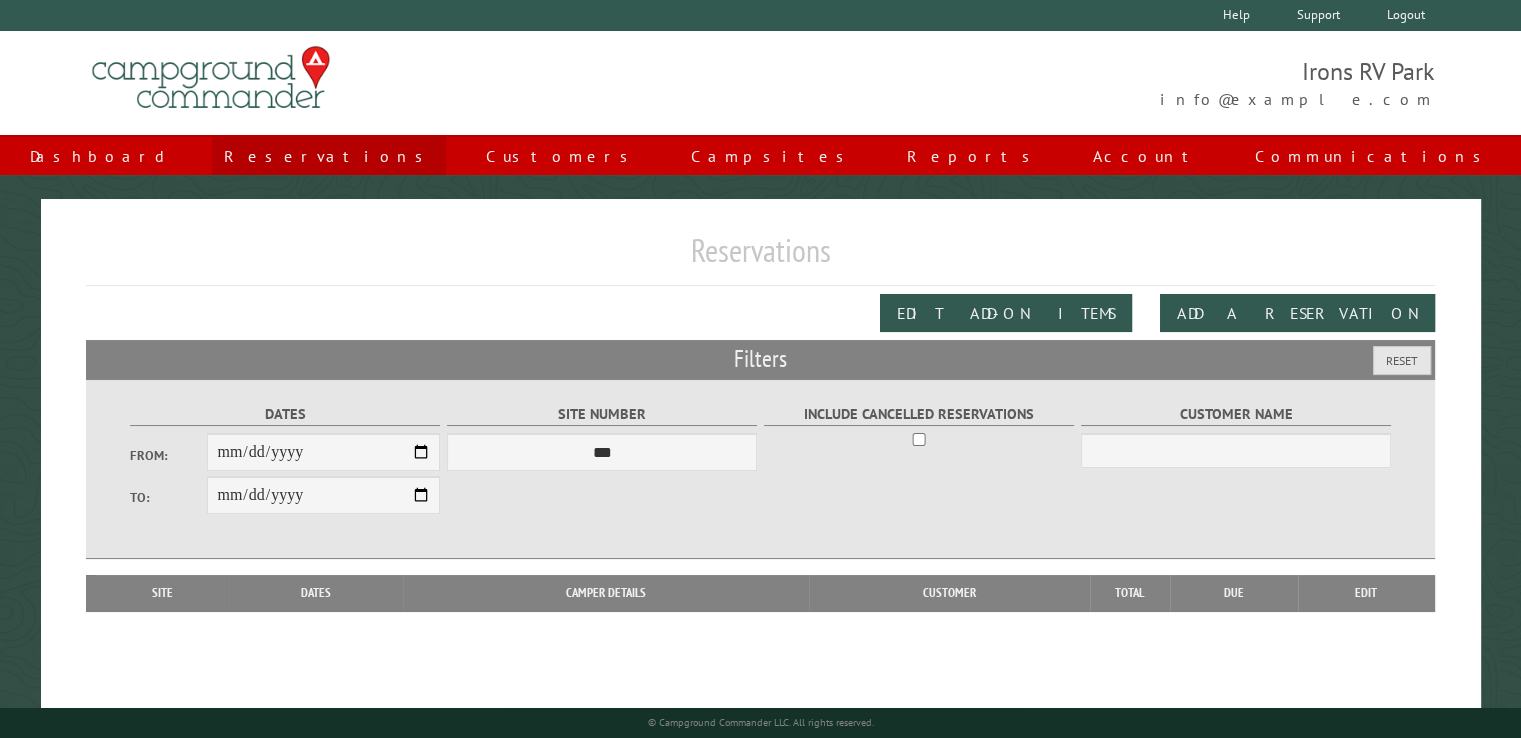 click on "Reservations" at bounding box center [329, 156] 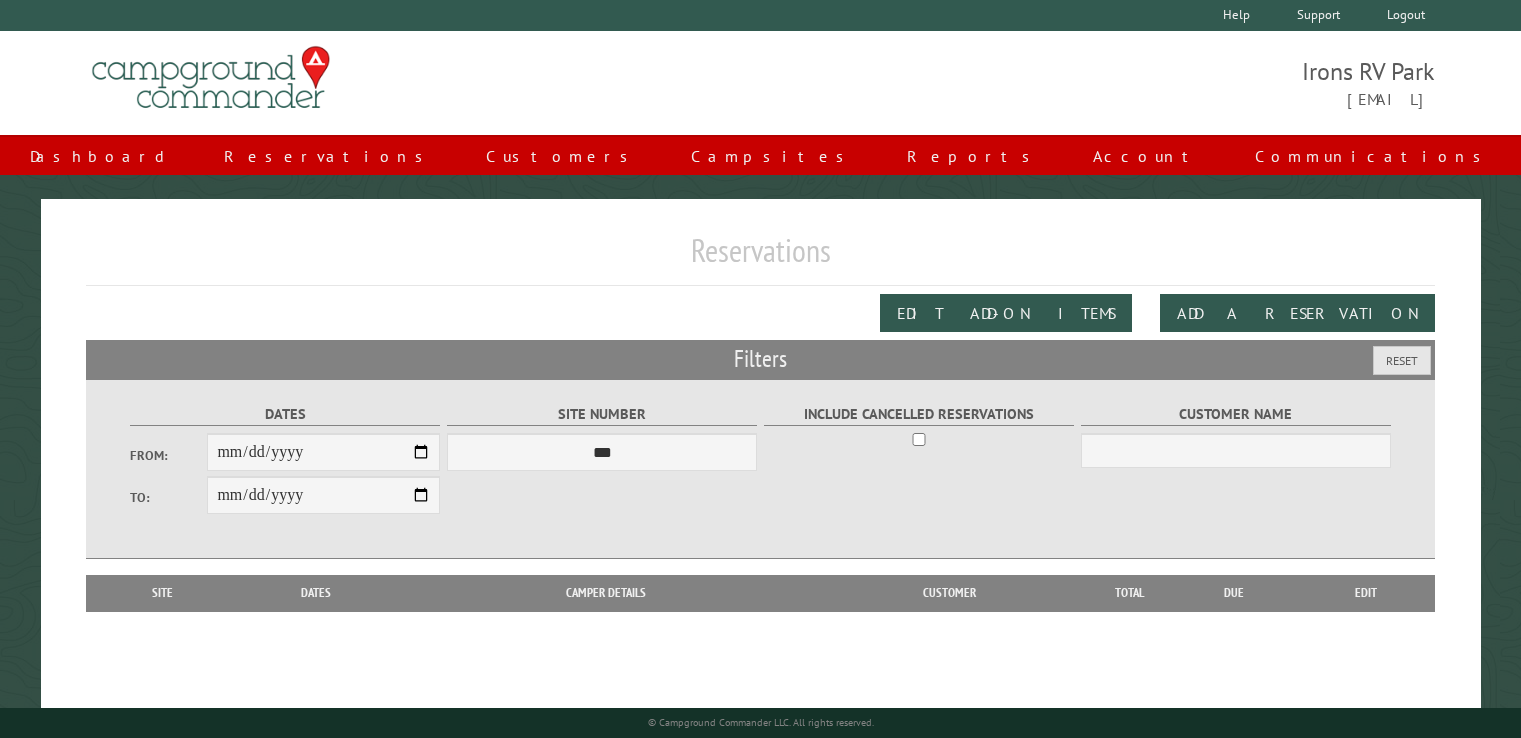 scroll, scrollTop: 0, scrollLeft: 0, axis: both 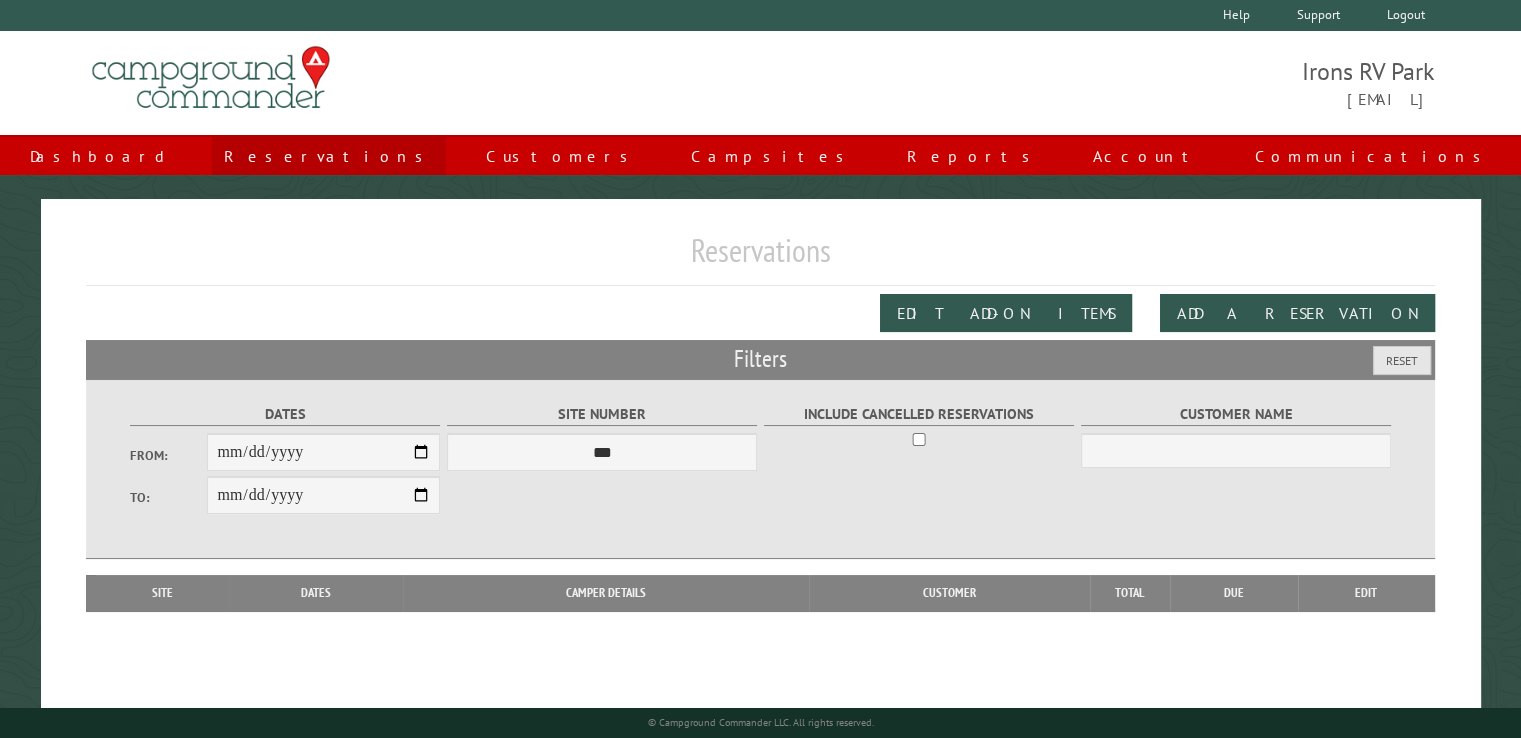 click on "Reservations" at bounding box center [329, 156] 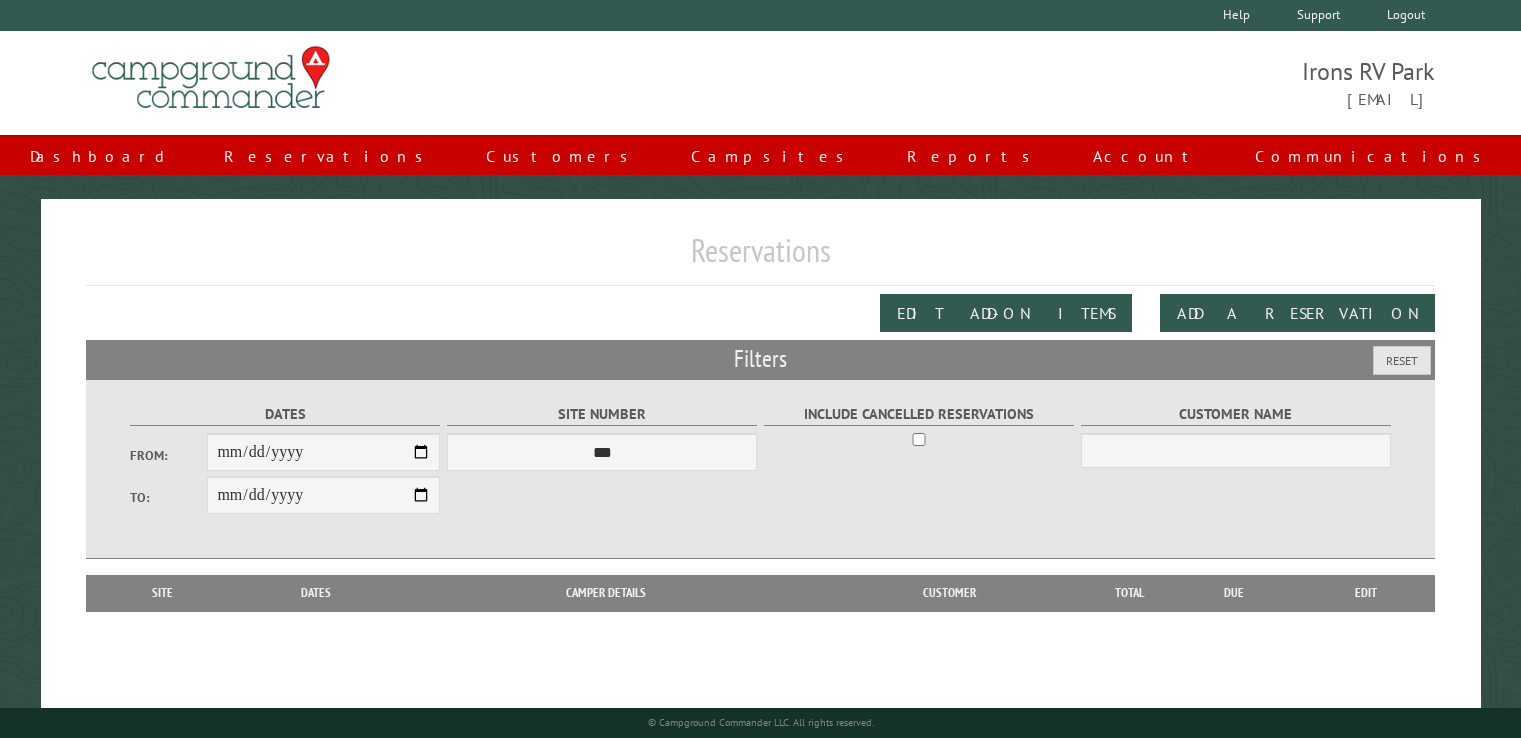 scroll, scrollTop: 0, scrollLeft: 0, axis: both 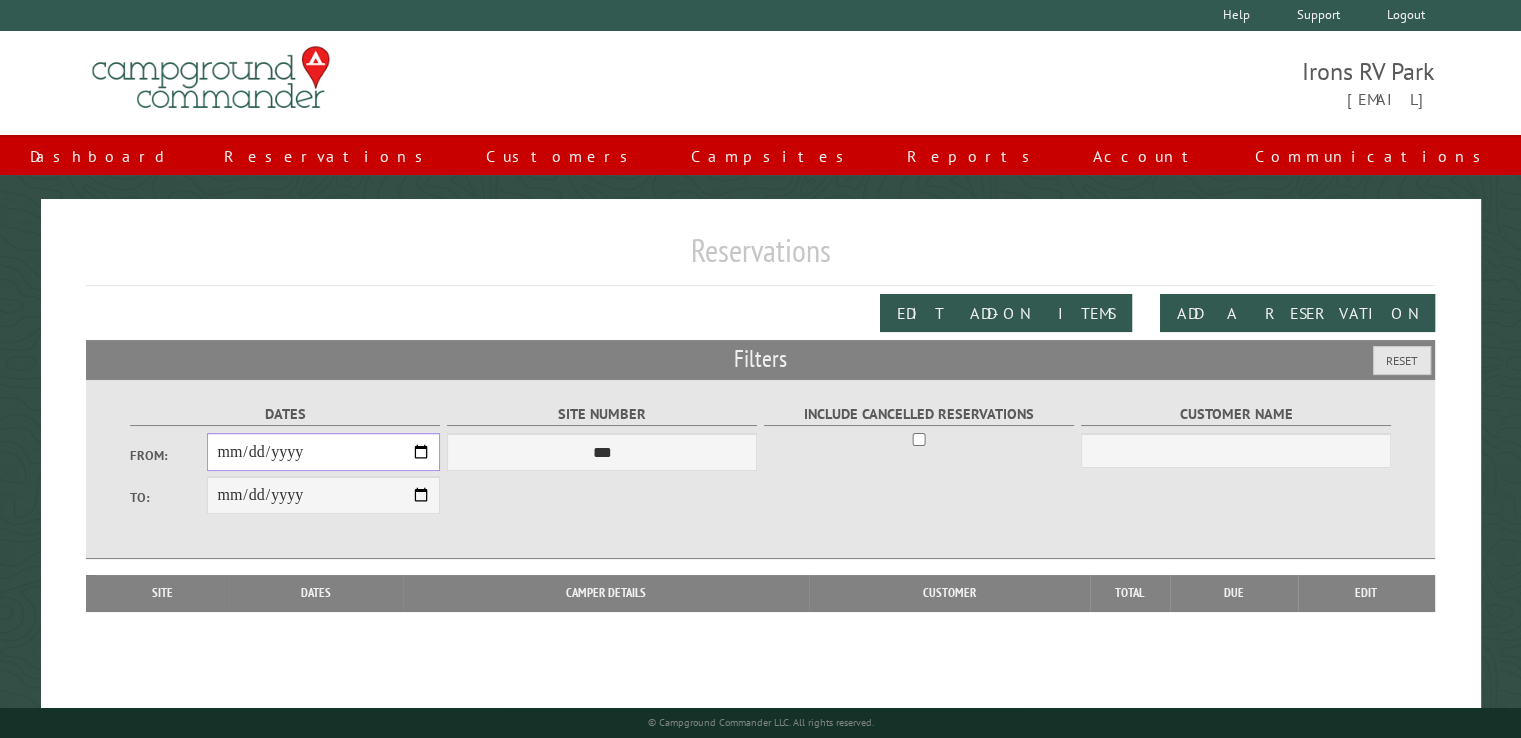 click on "From:" at bounding box center (323, 452) 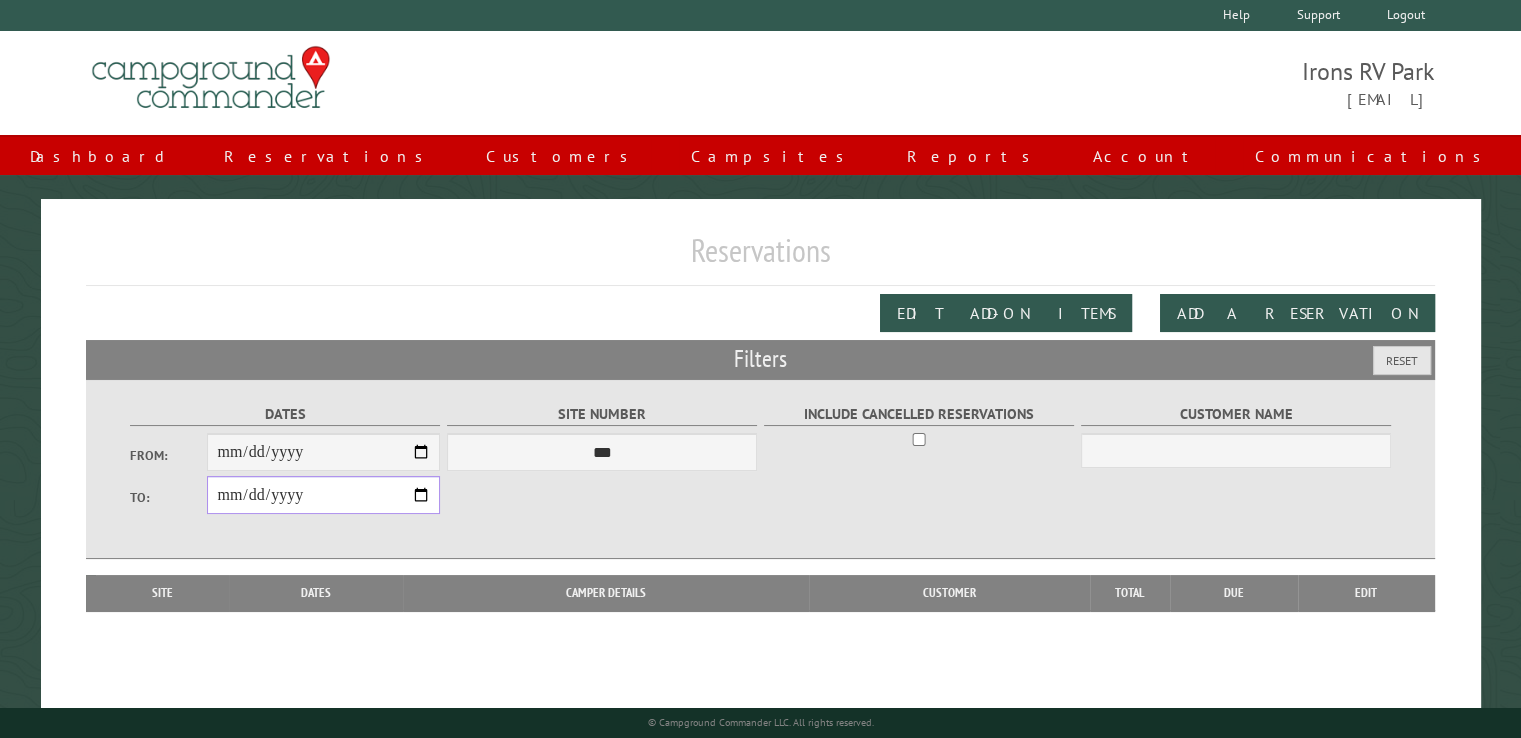 click on "**********" at bounding box center [323, 495] 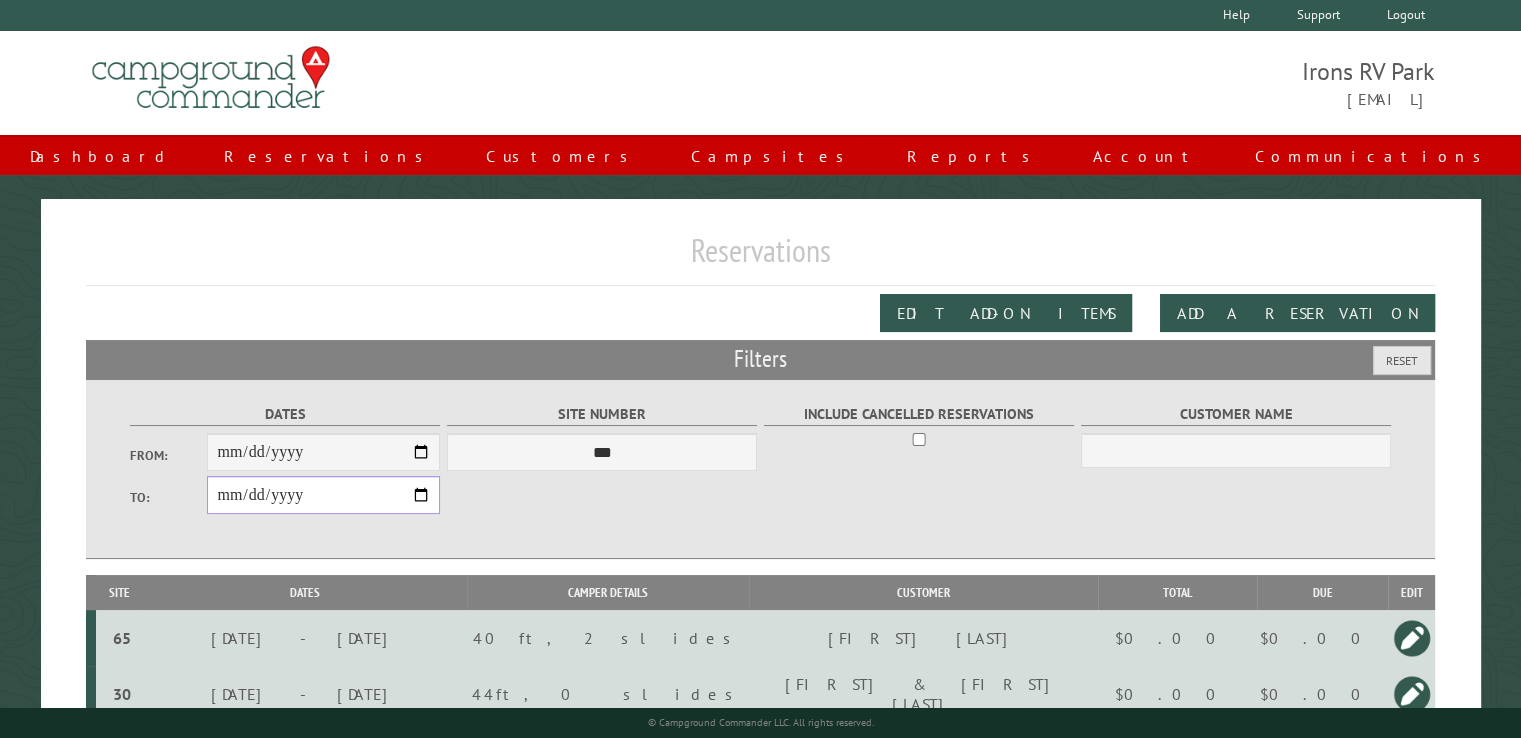 type on "**********" 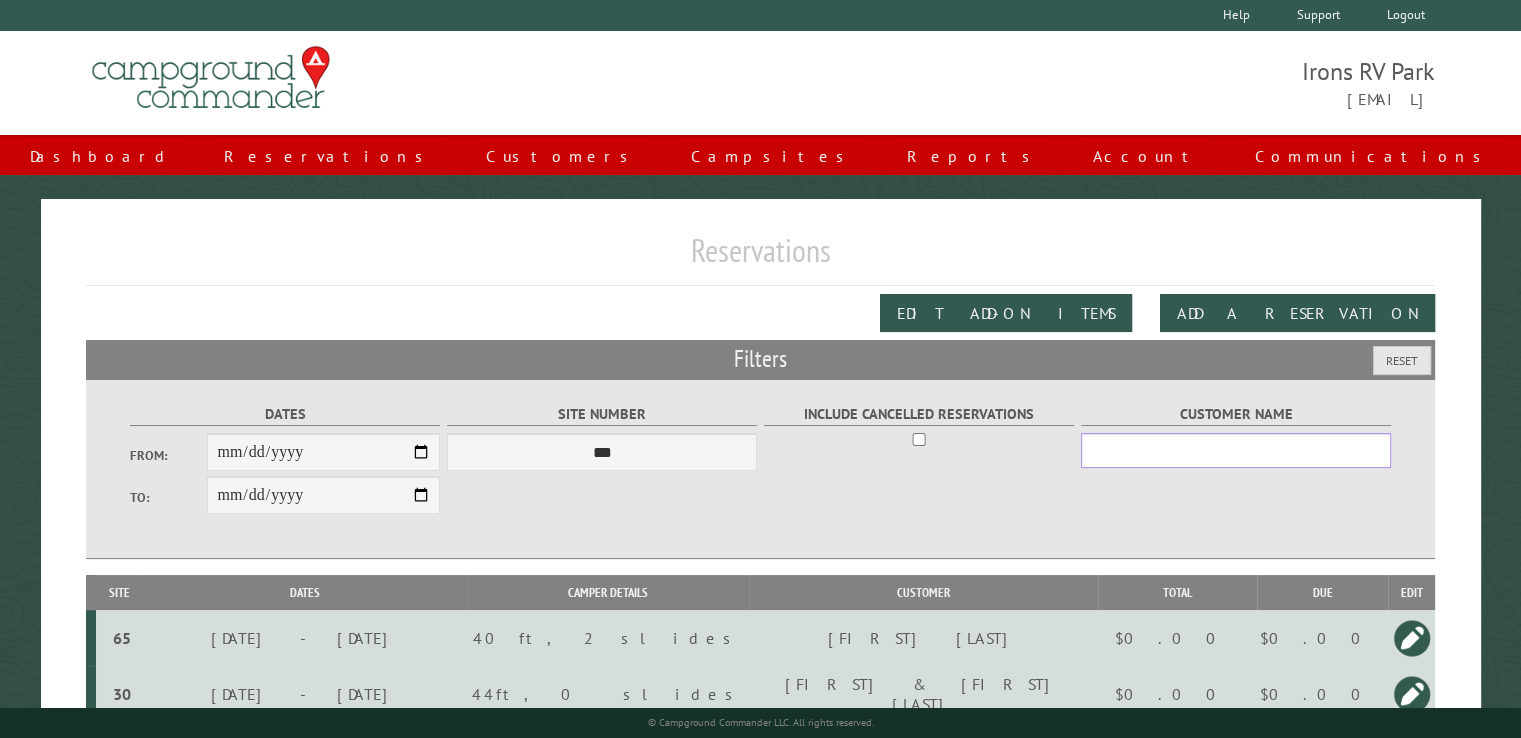 click on "Customer Name" at bounding box center (1236, 450) 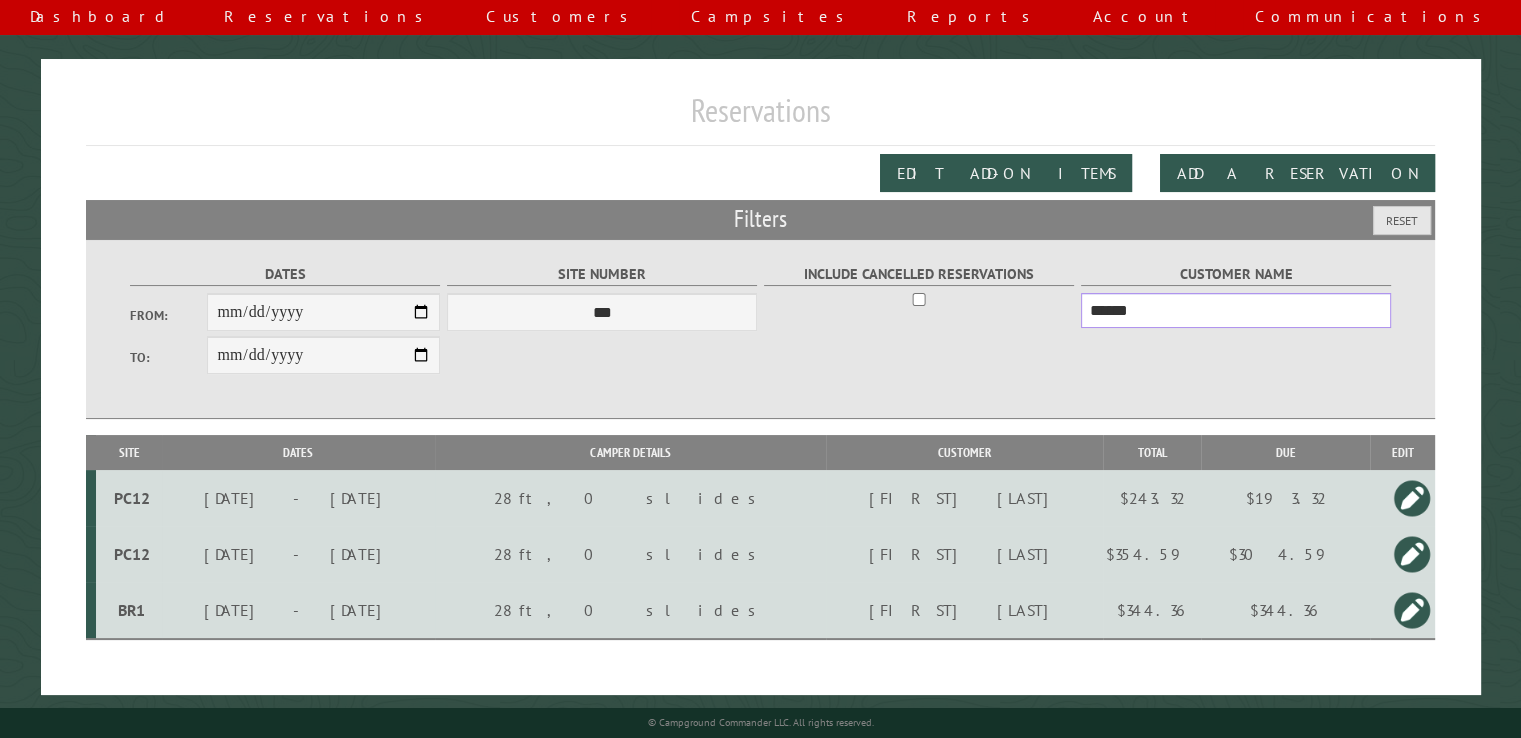 scroll, scrollTop: 148, scrollLeft: 0, axis: vertical 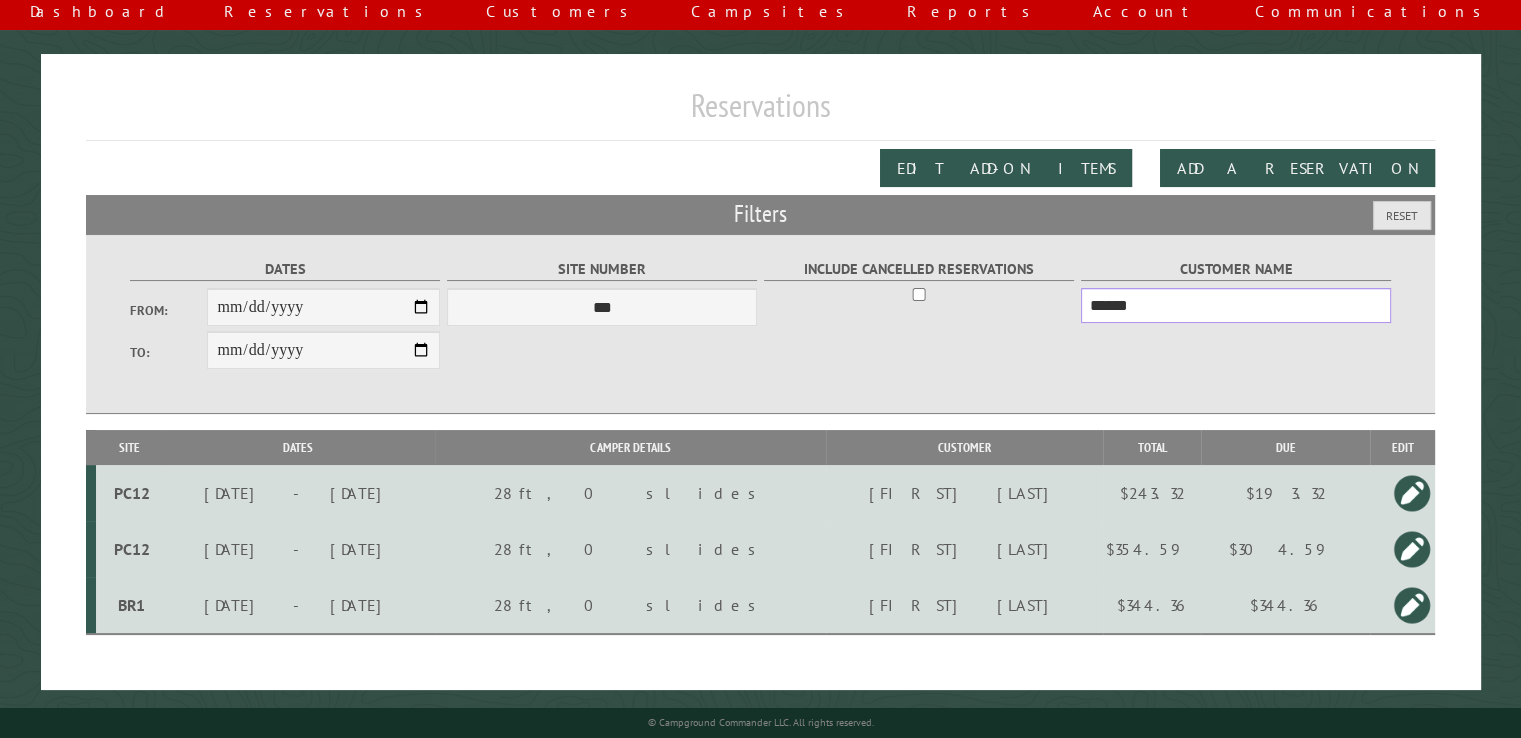 type on "******" 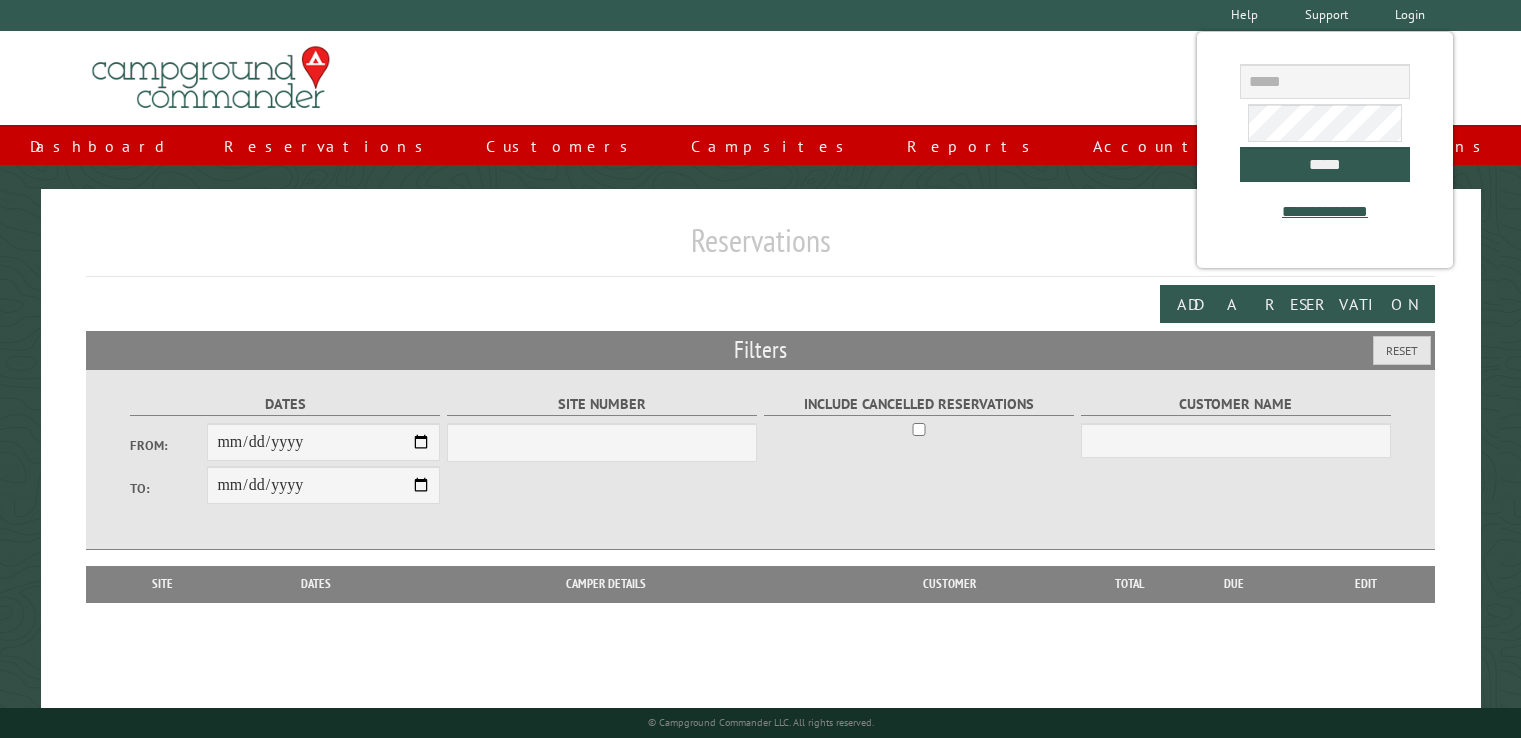 scroll, scrollTop: 0, scrollLeft: 0, axis: both 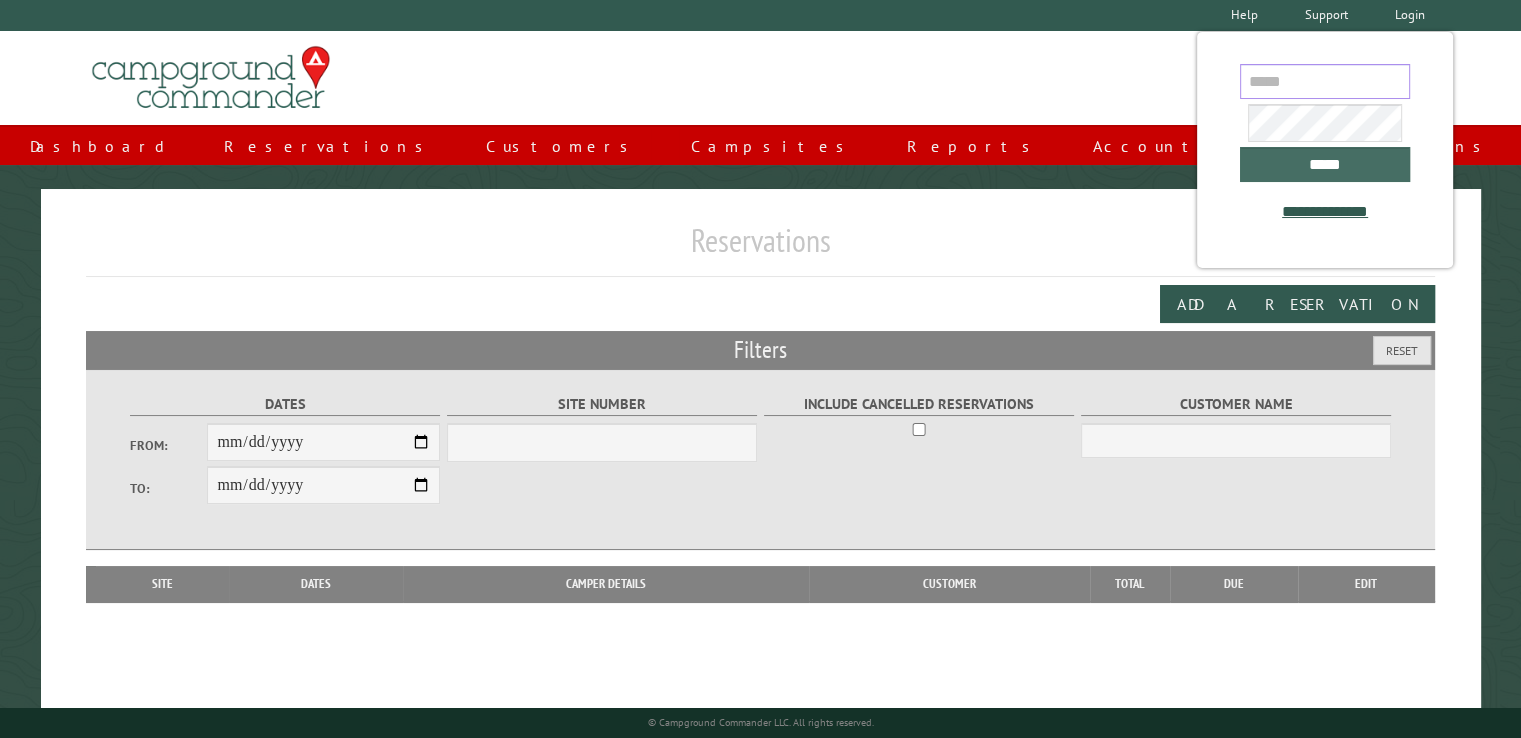 type on "**********" 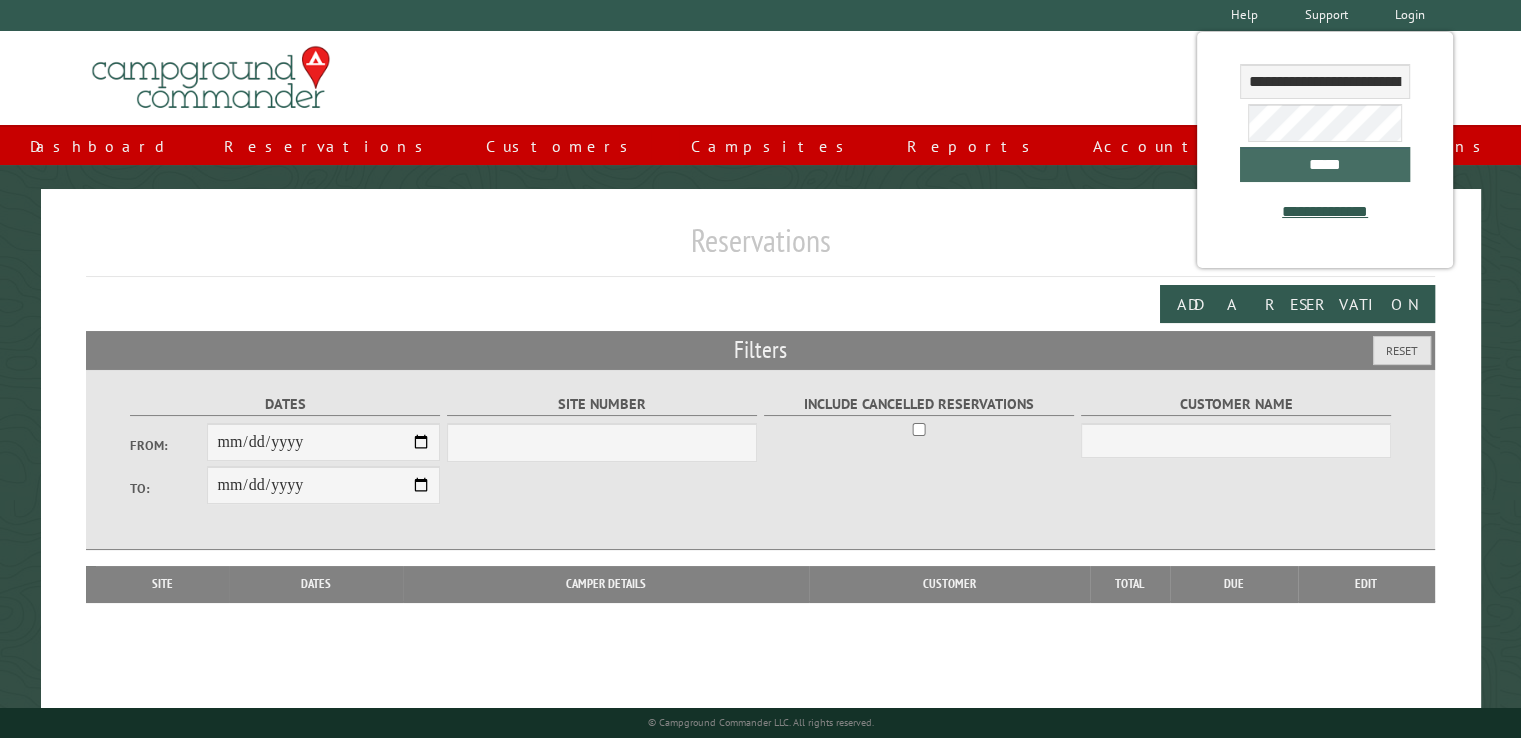click on "*****" at bounding box center [1325, 164] 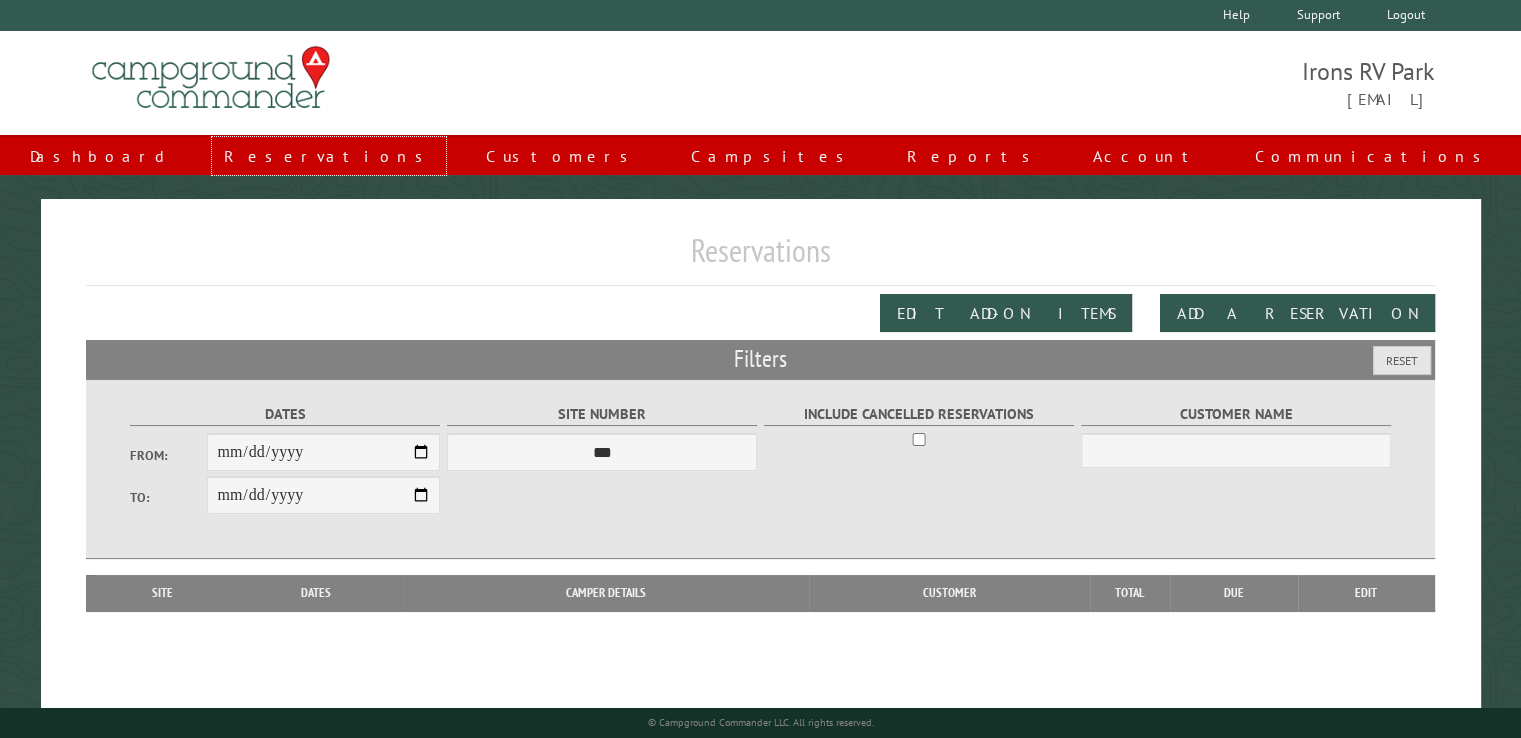 click on "Reservations" at bounding box center (329, 156) 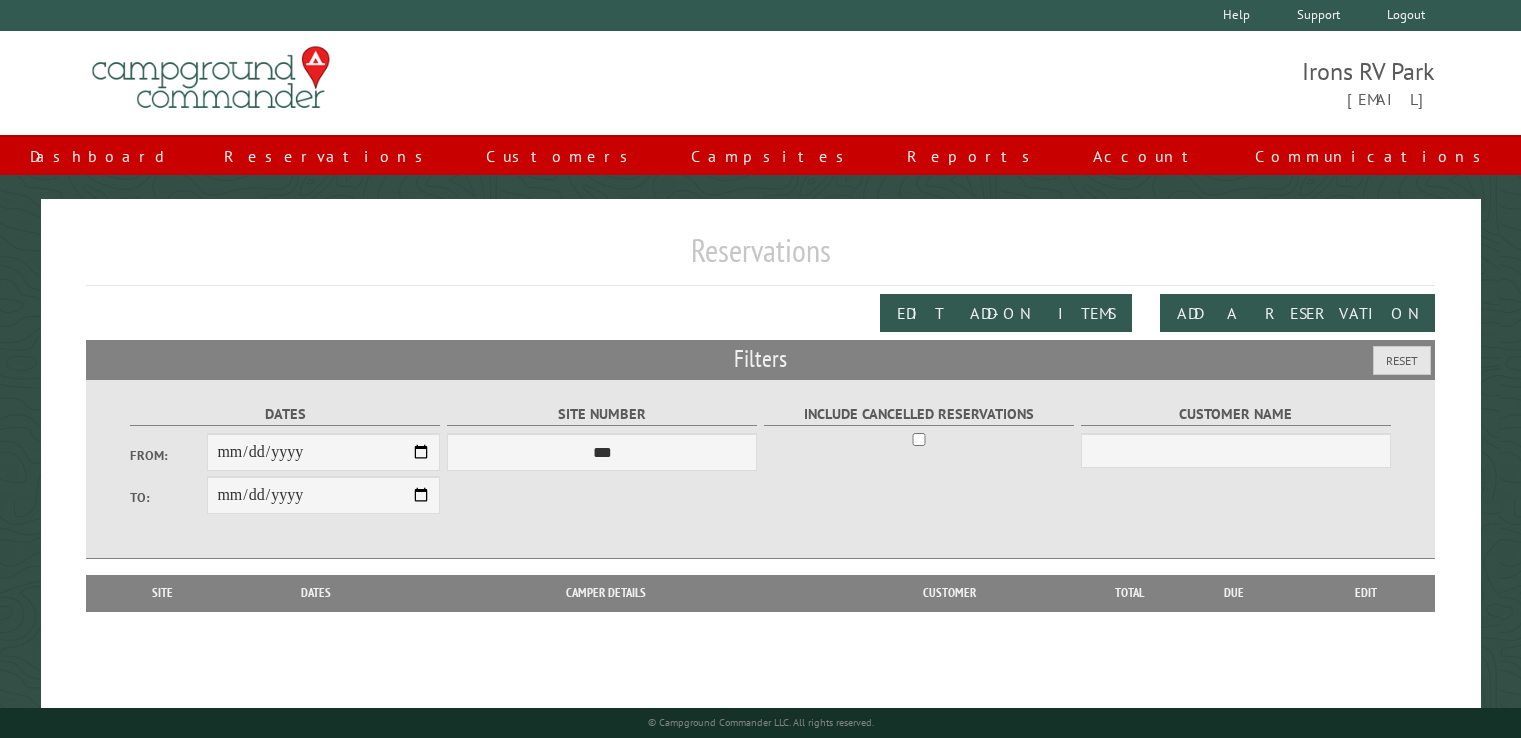 scroll, scrollTop: 0, scrollLeft: 0, axis: both 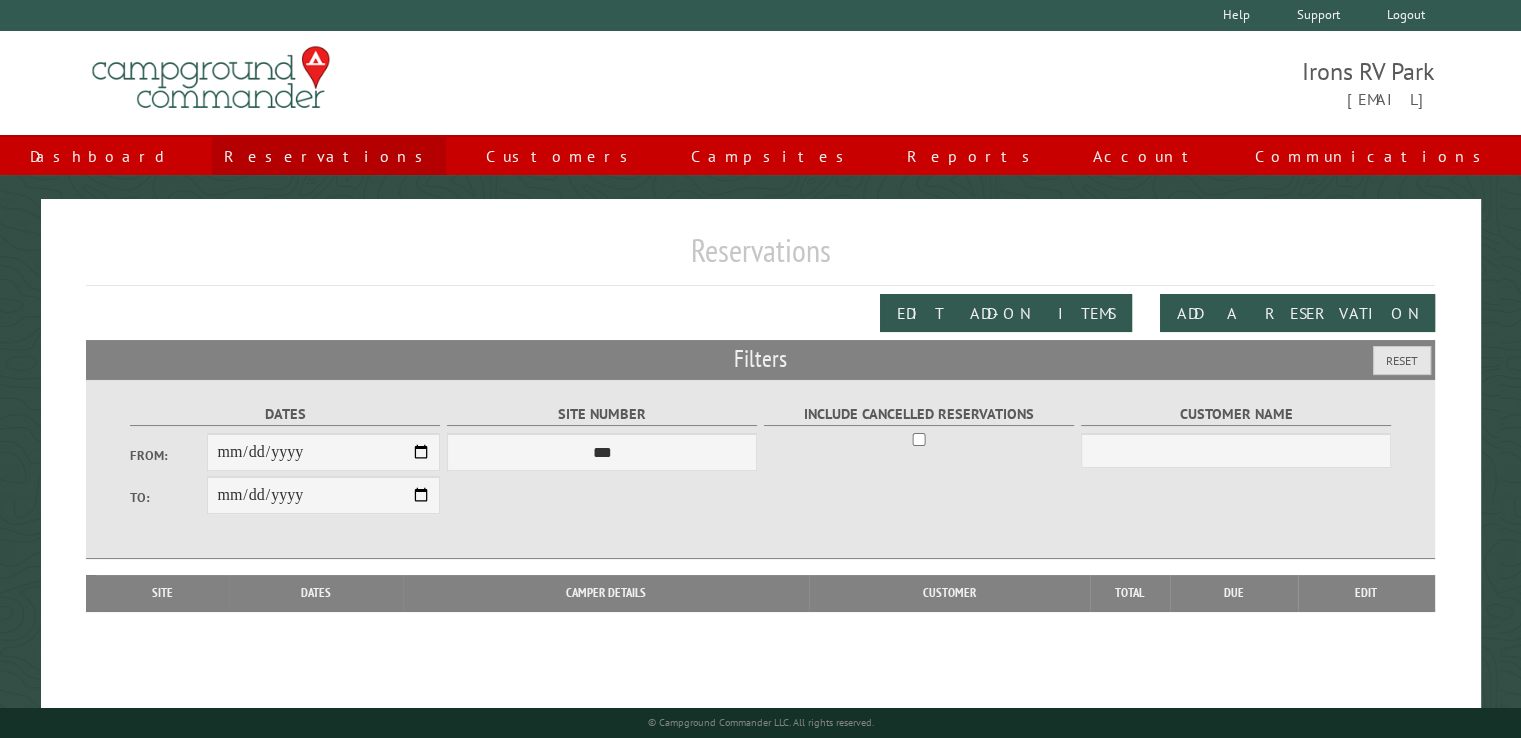 click on "Reservations" at bounding box center [329, 156] 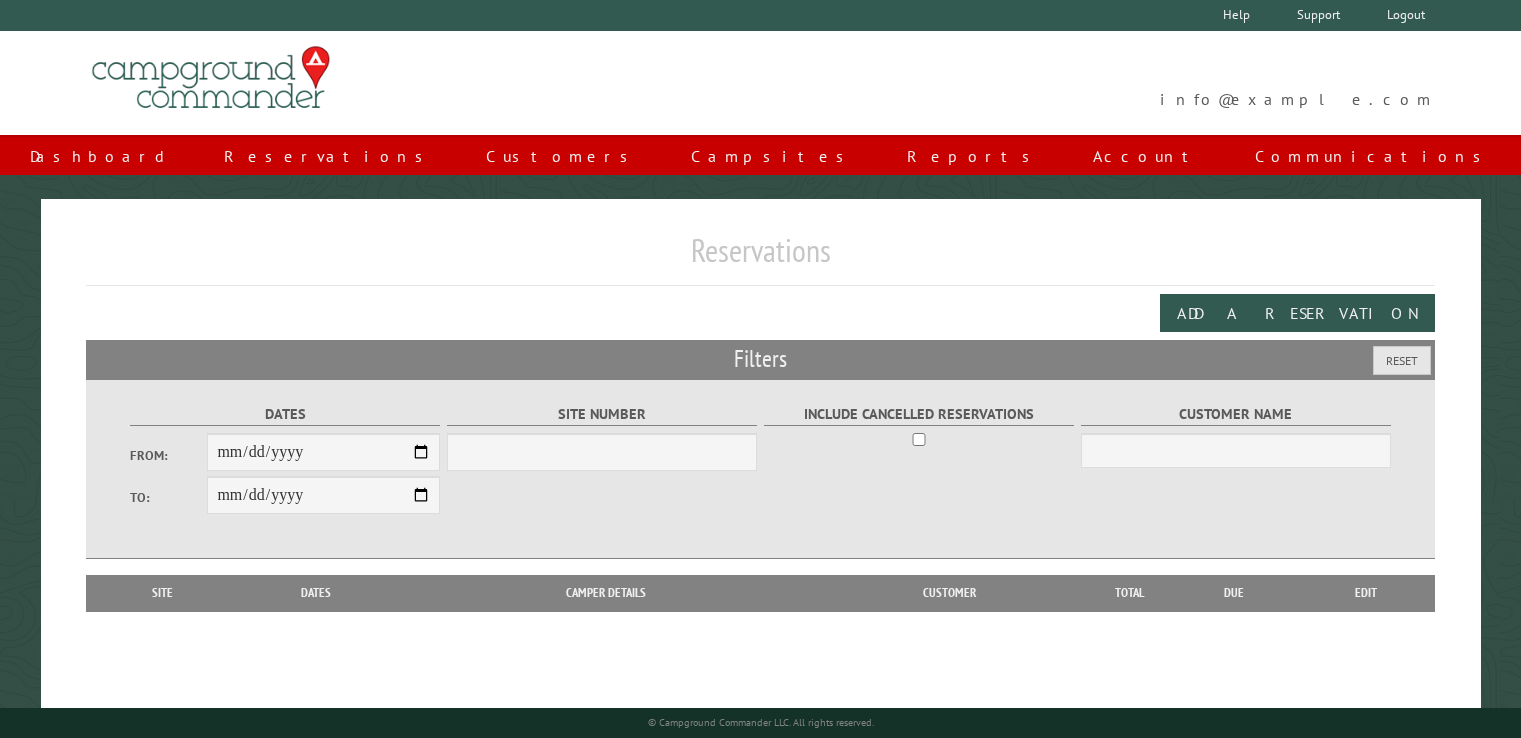 scroll, scrollTop: 0, scrollLeft: 0, axis: both 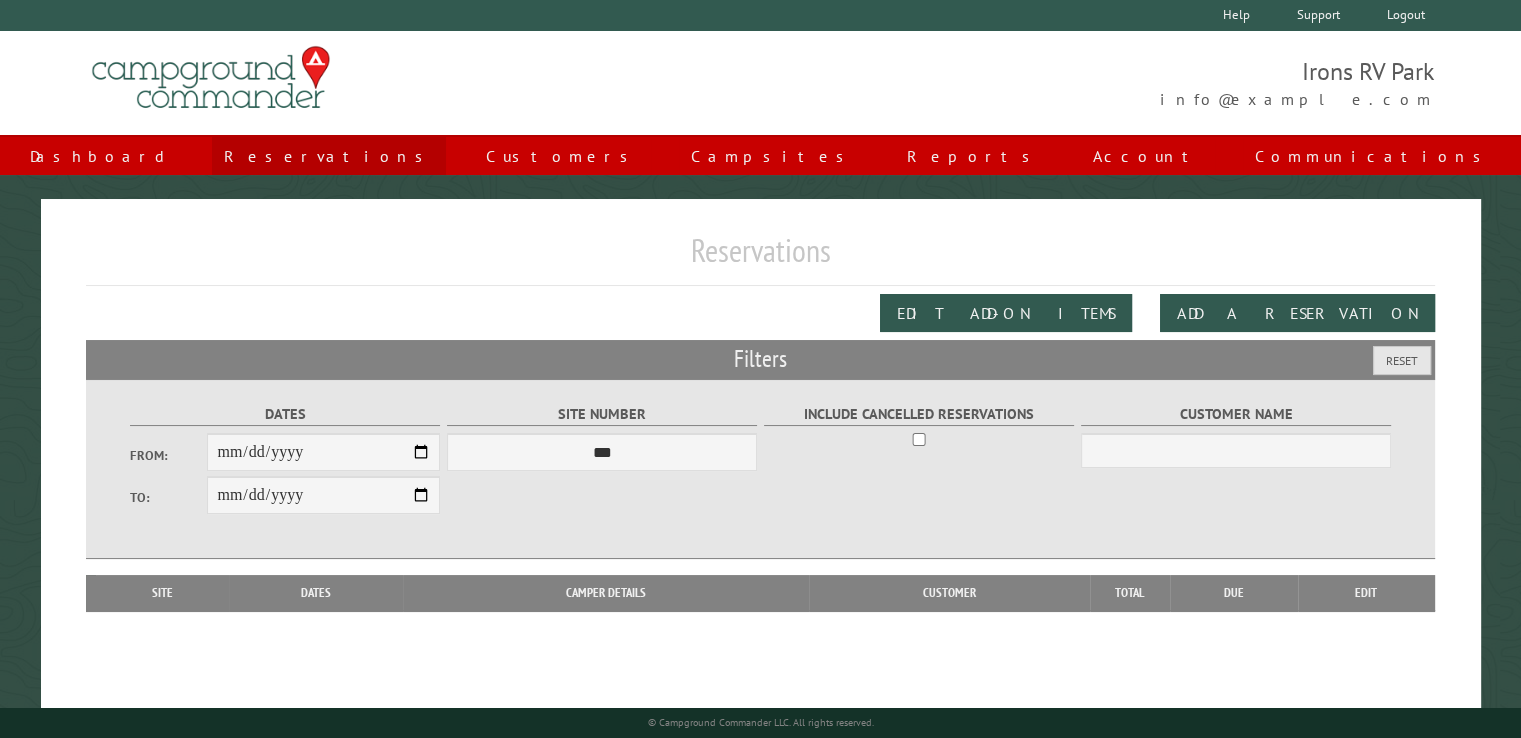 click on "Reservations" at bounding box center [329, 156] 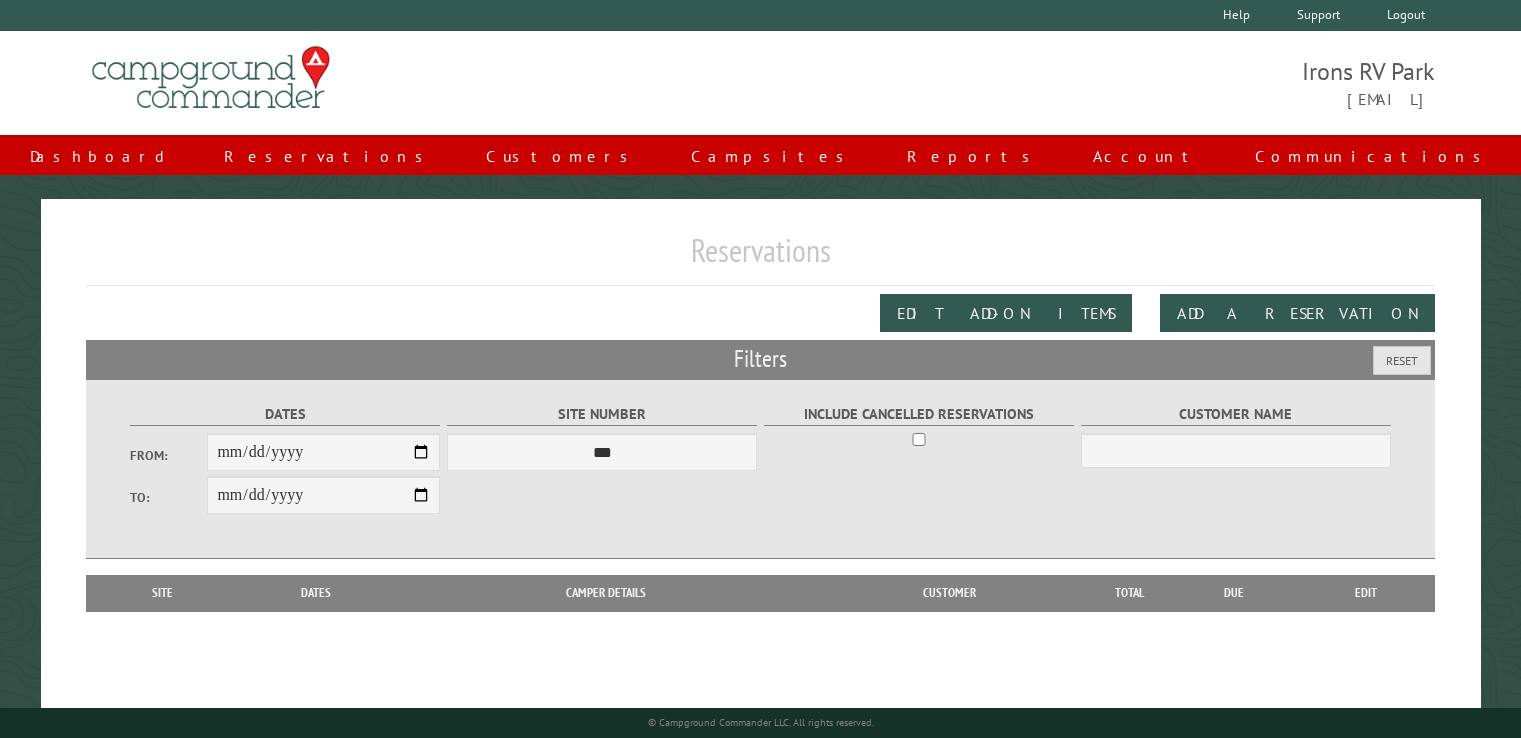 scroll, scrollTop: 0, scrollLeft: 0, axis: both 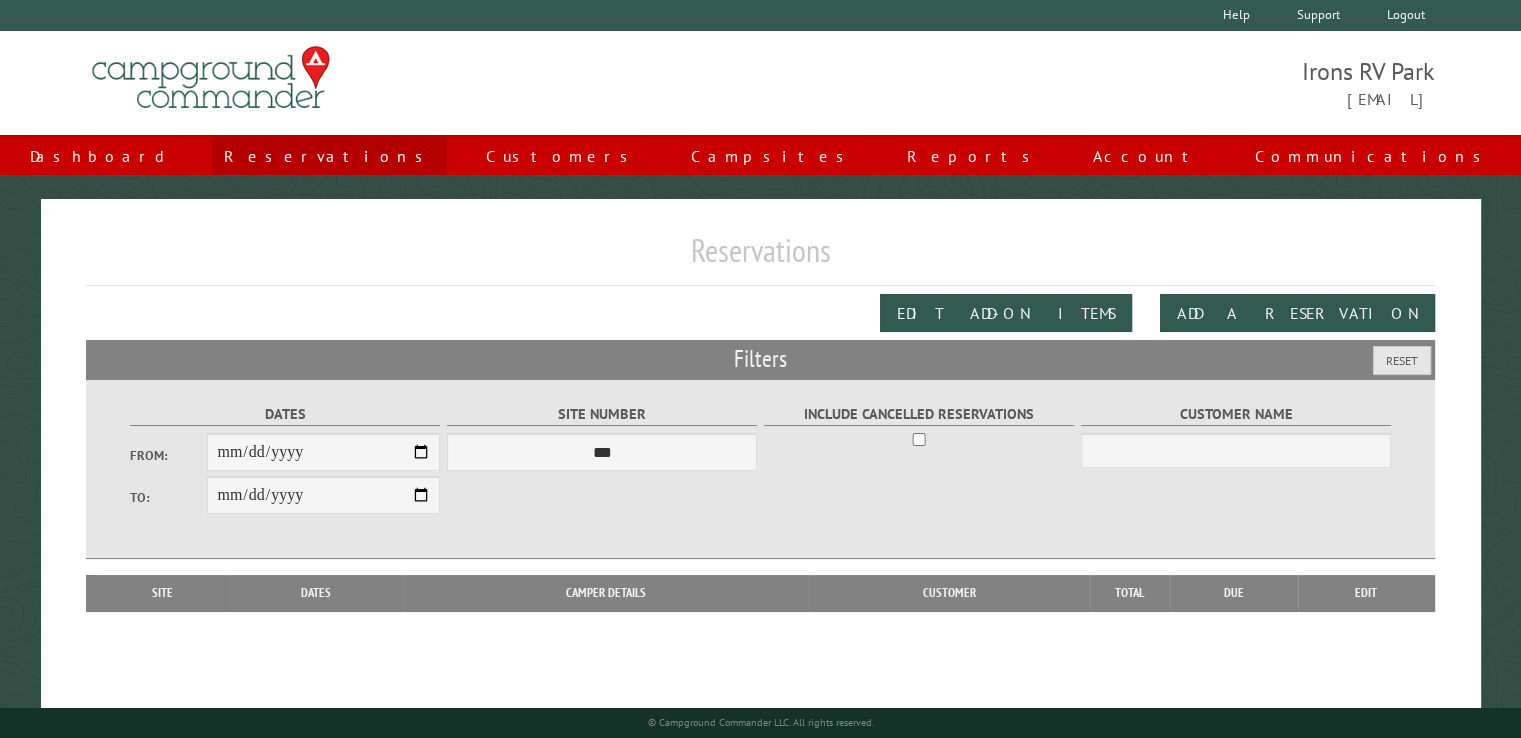 click on "Reservations" at bounding box center (329, 156) 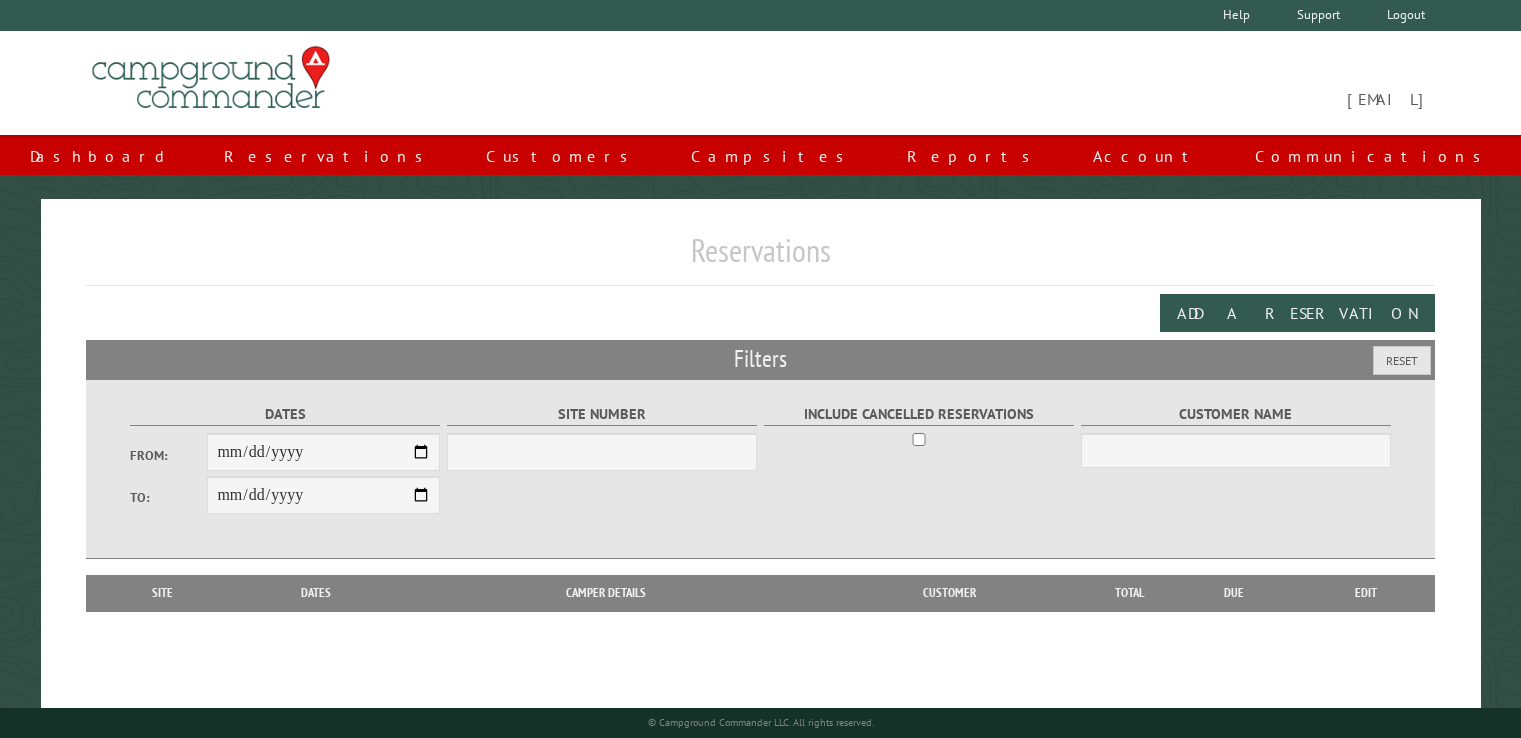 scroll, scrollTop: 0, scrollLeft: 0, axis: both 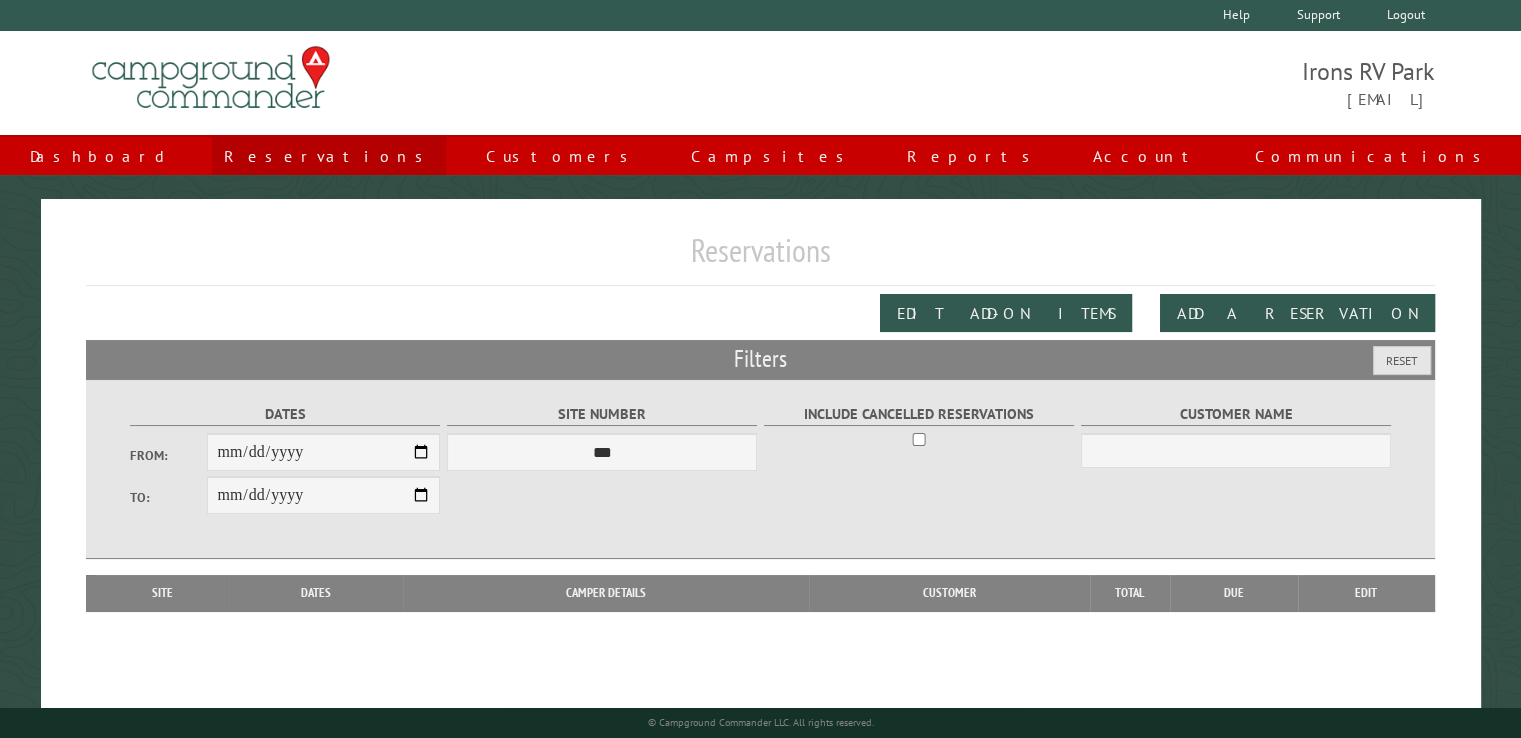 click on "Reservations" at bounding box center (329, 156) 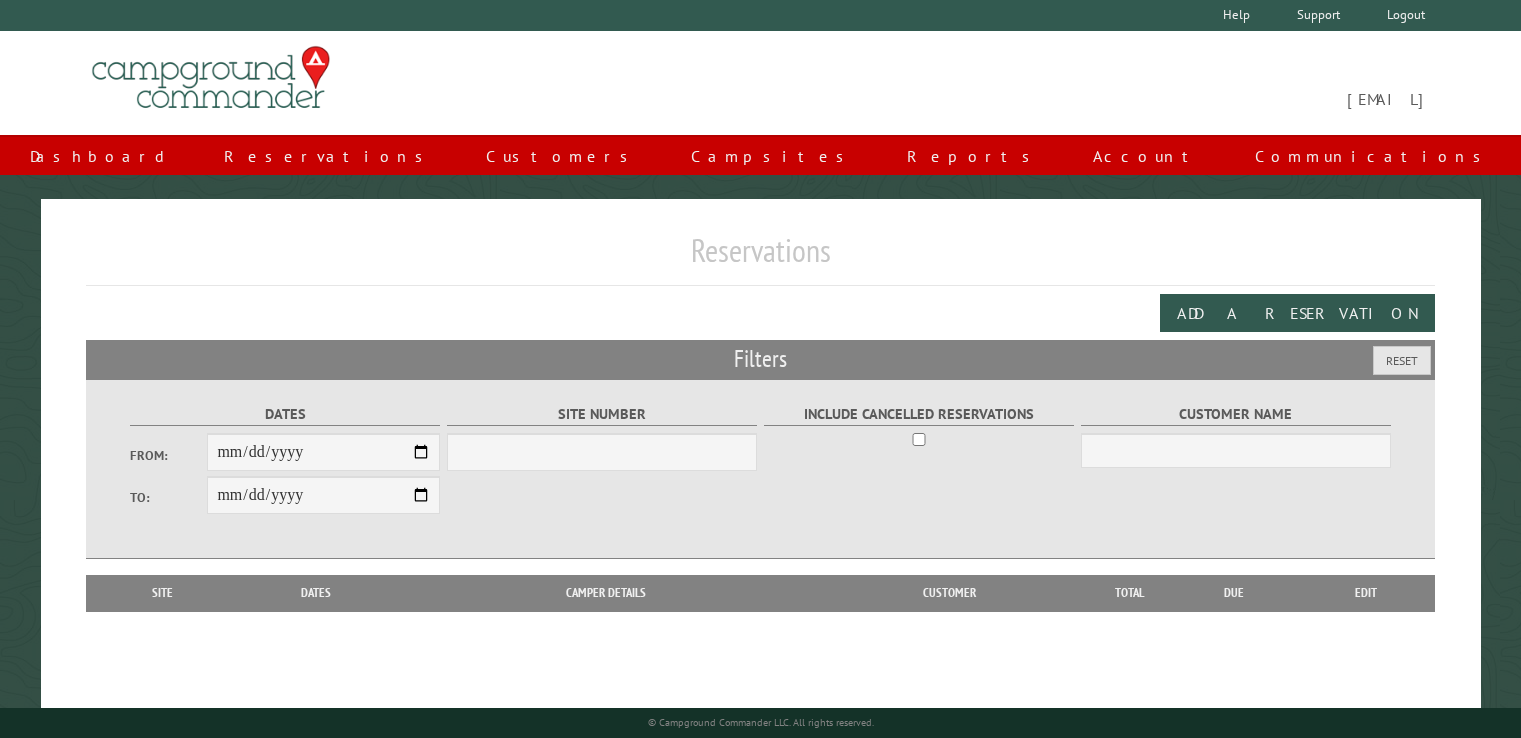 scroll, scrollTop: 0, scrollLeft: 0, axis: both 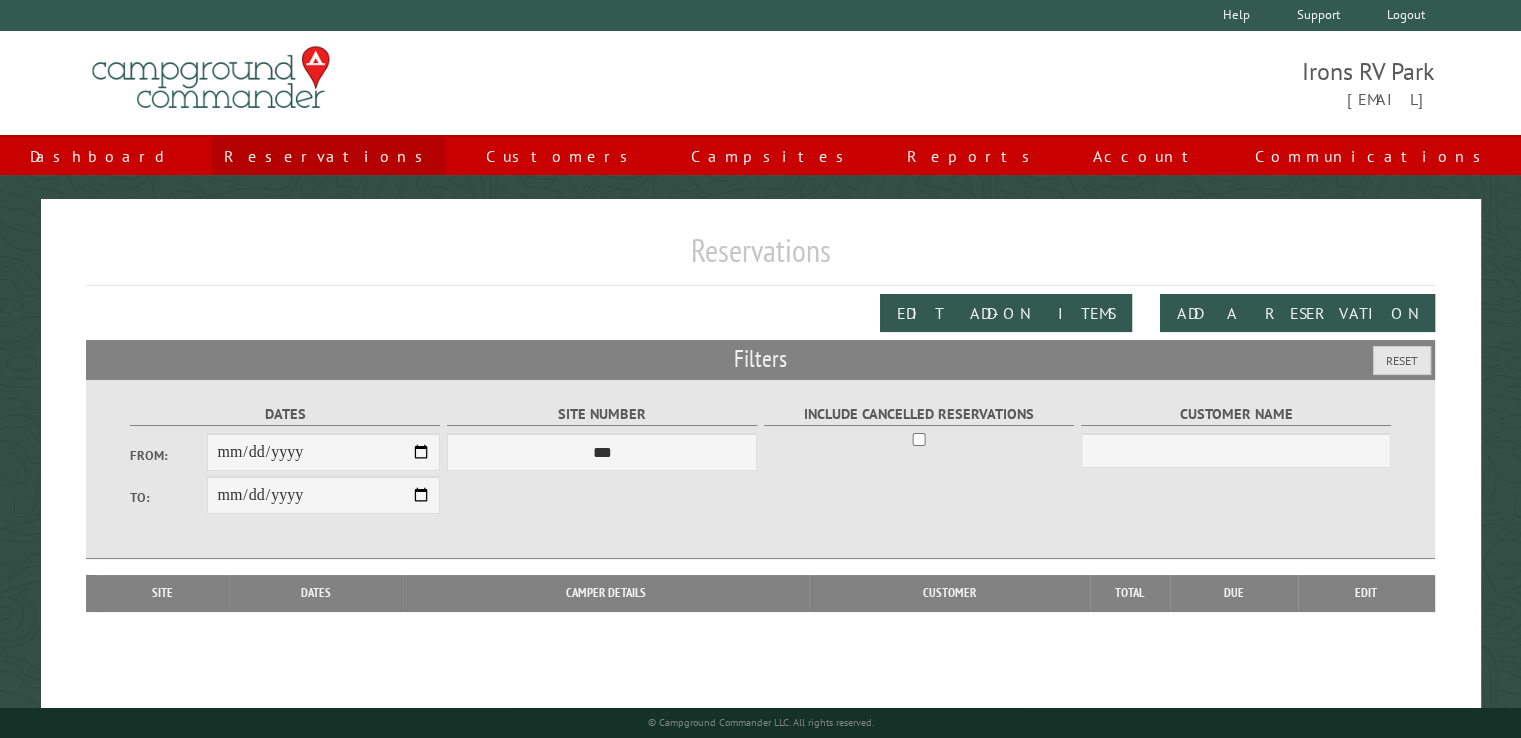 click on "Reservations" at bounding box center [329, 156] 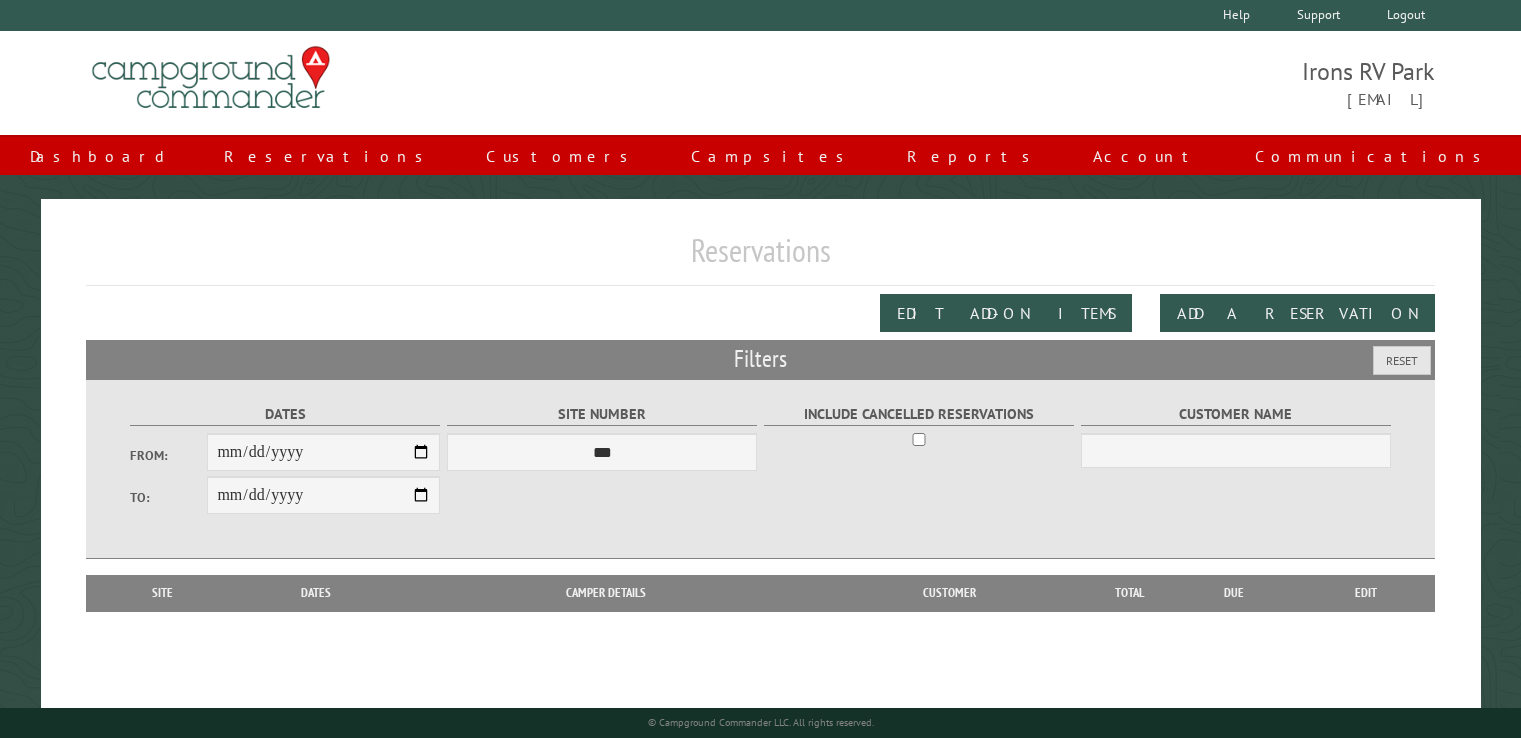 scroll, scrollTop: 0, scrollLeft: 0, axis: both 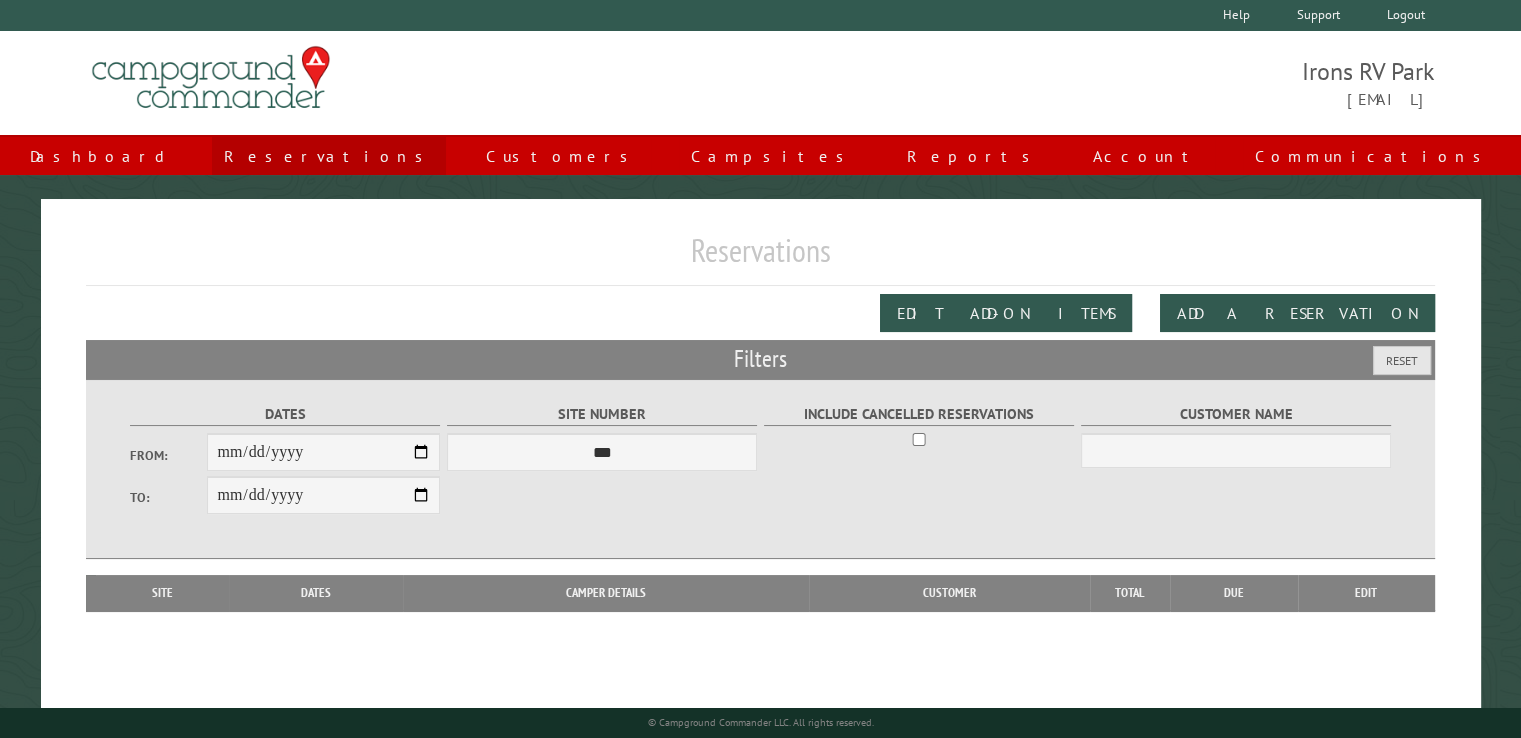 click on "Reservations" at bounding box center [329, 156] 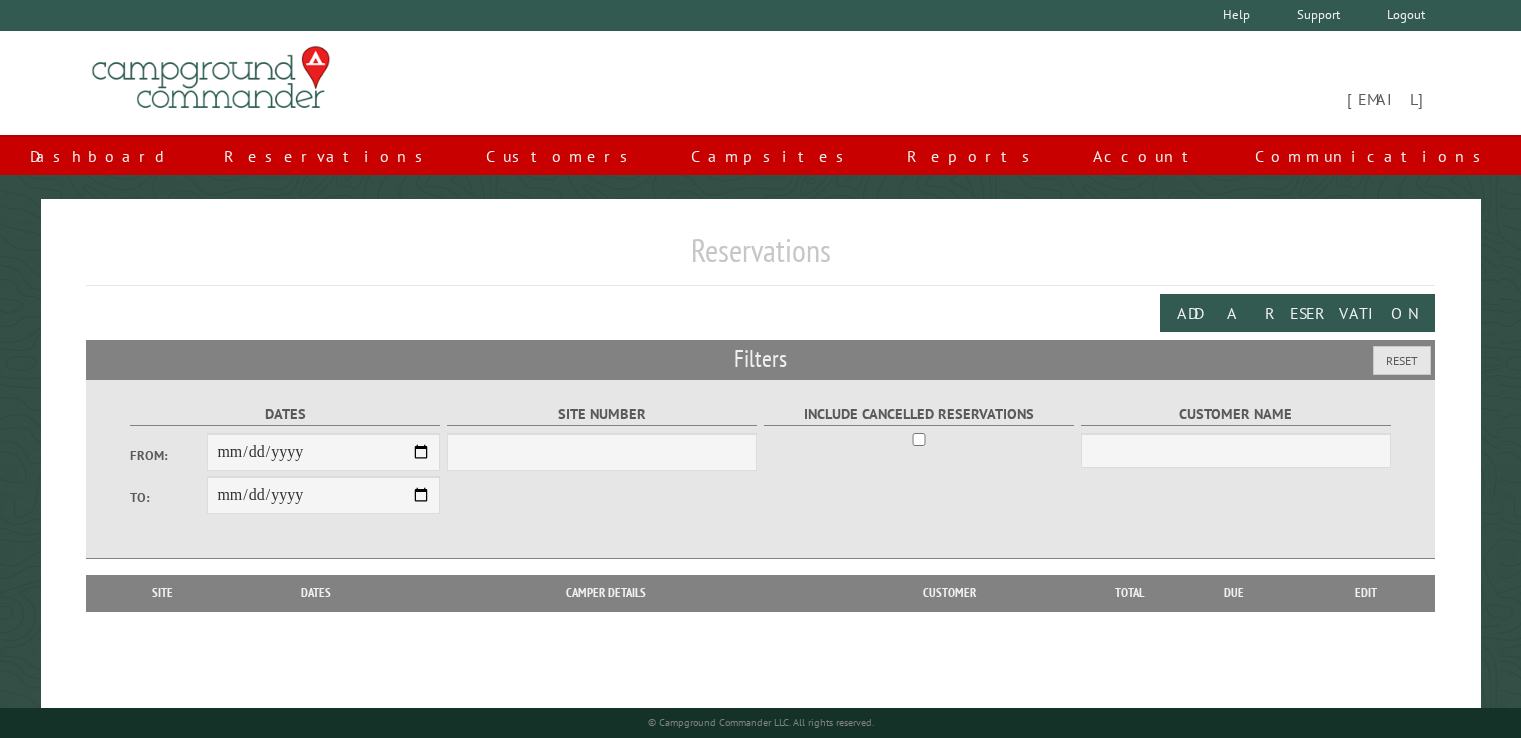 scroll, scrollTop: 0, scrollLeft: 0, axis: both 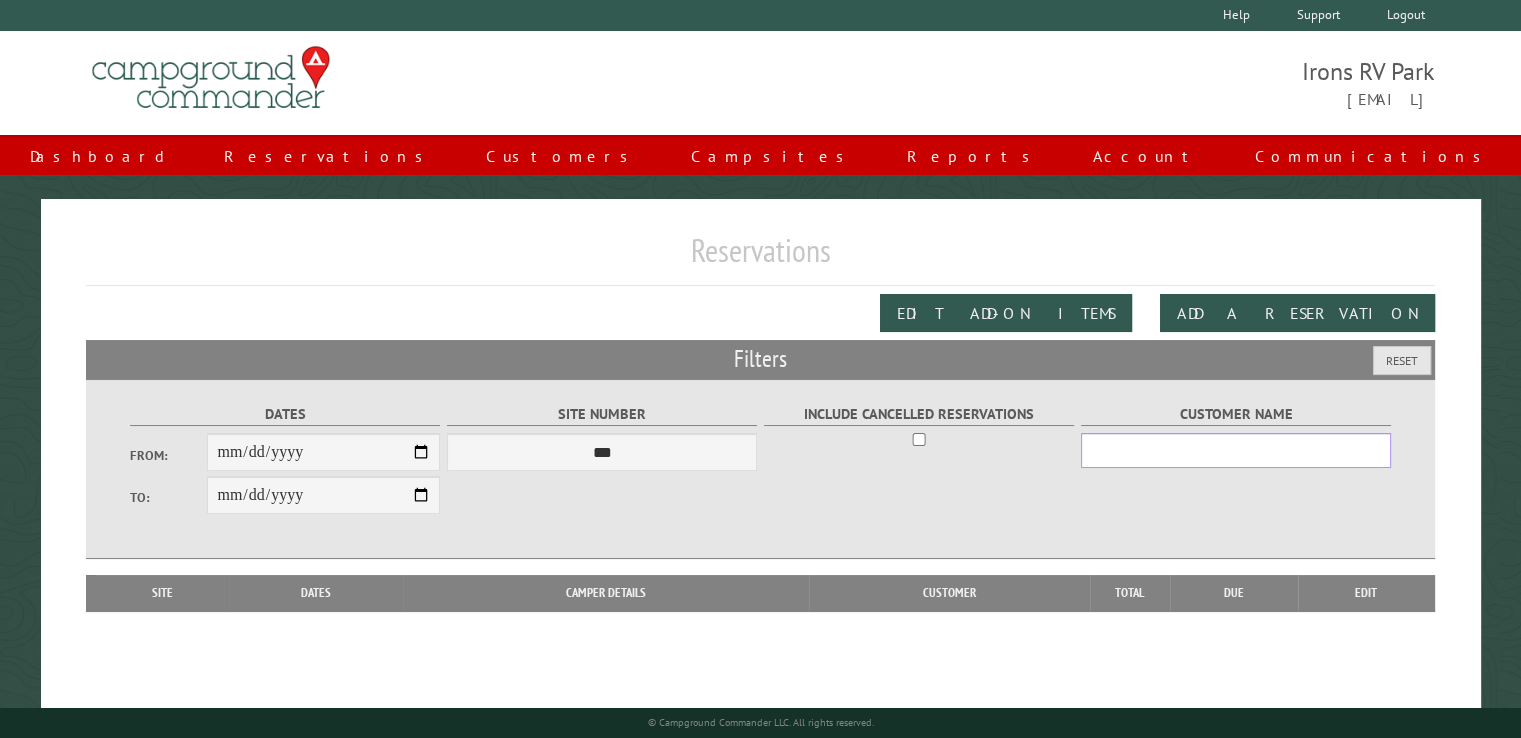 click on "Customer Name" at bounding box center (1236, 450) 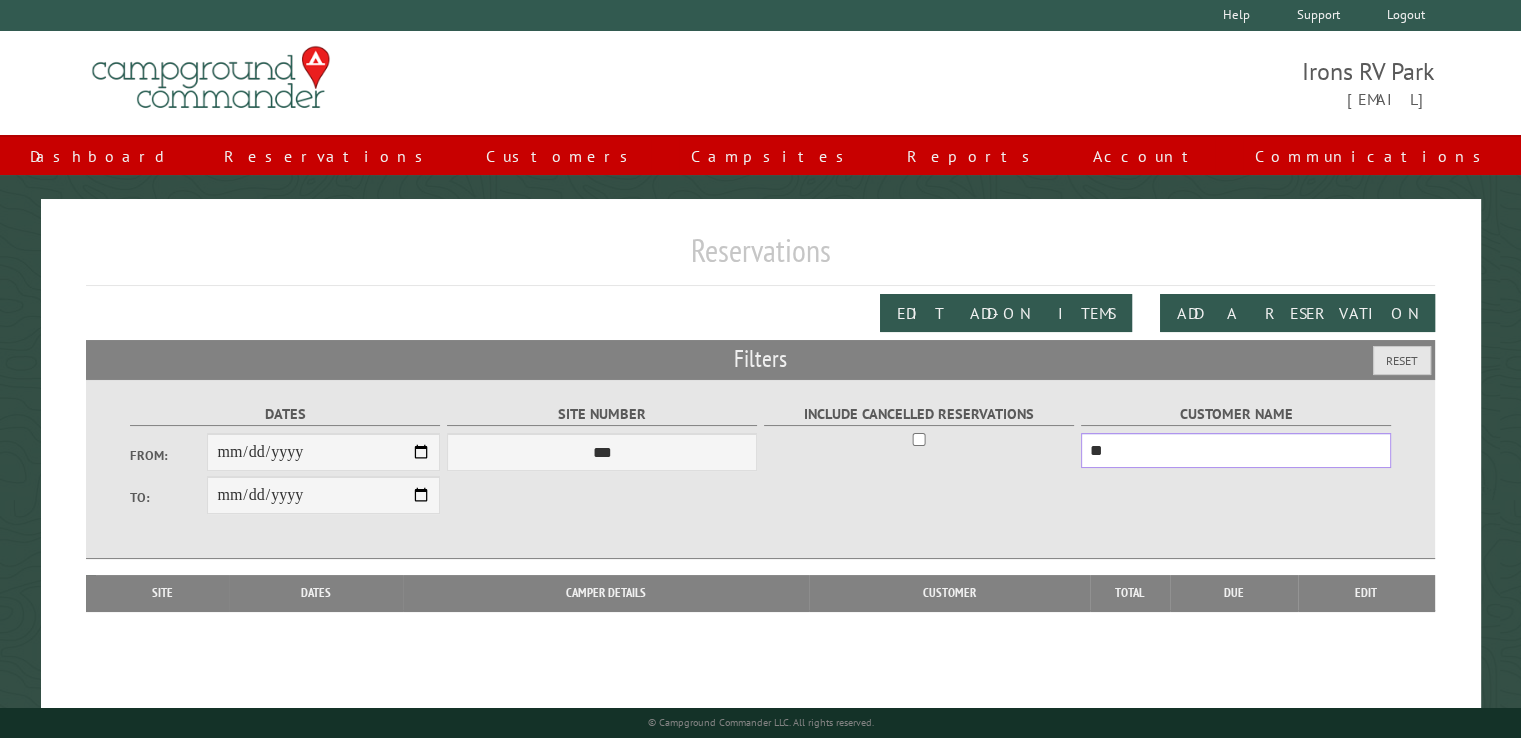 type on "**" 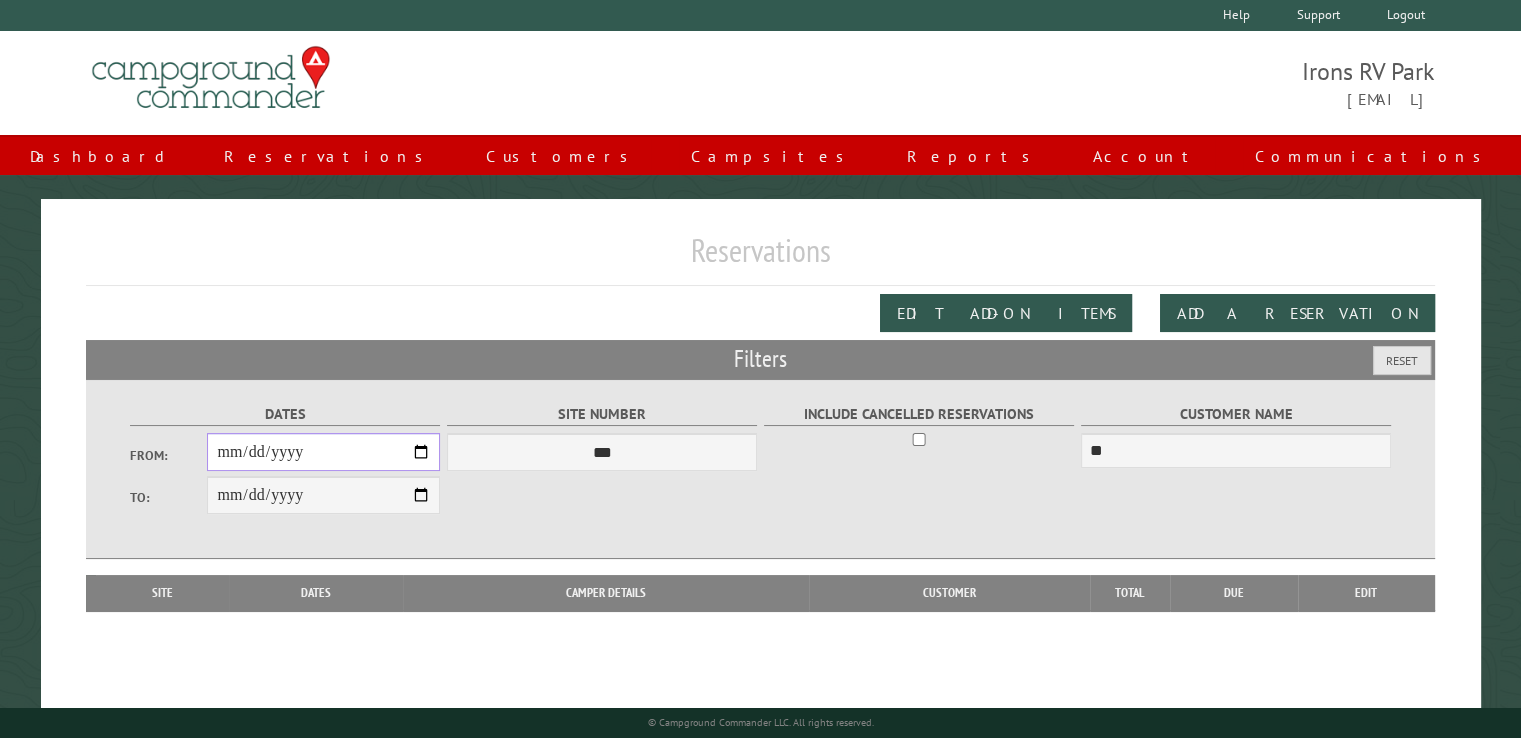 click on "From:" at bounding box center [323, 452] 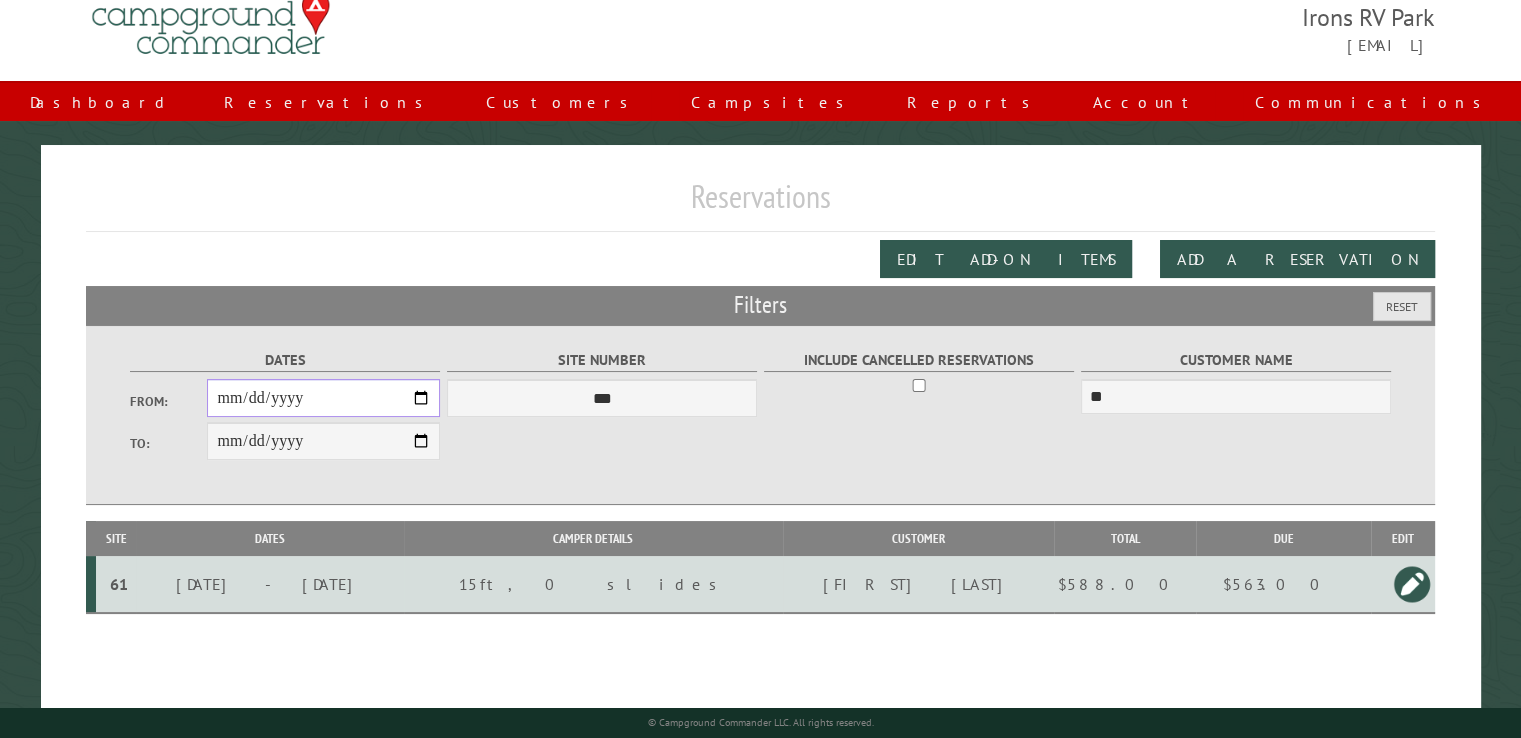 scroll, scrollTop: 99, scrollLeft: 0, axis: vertical 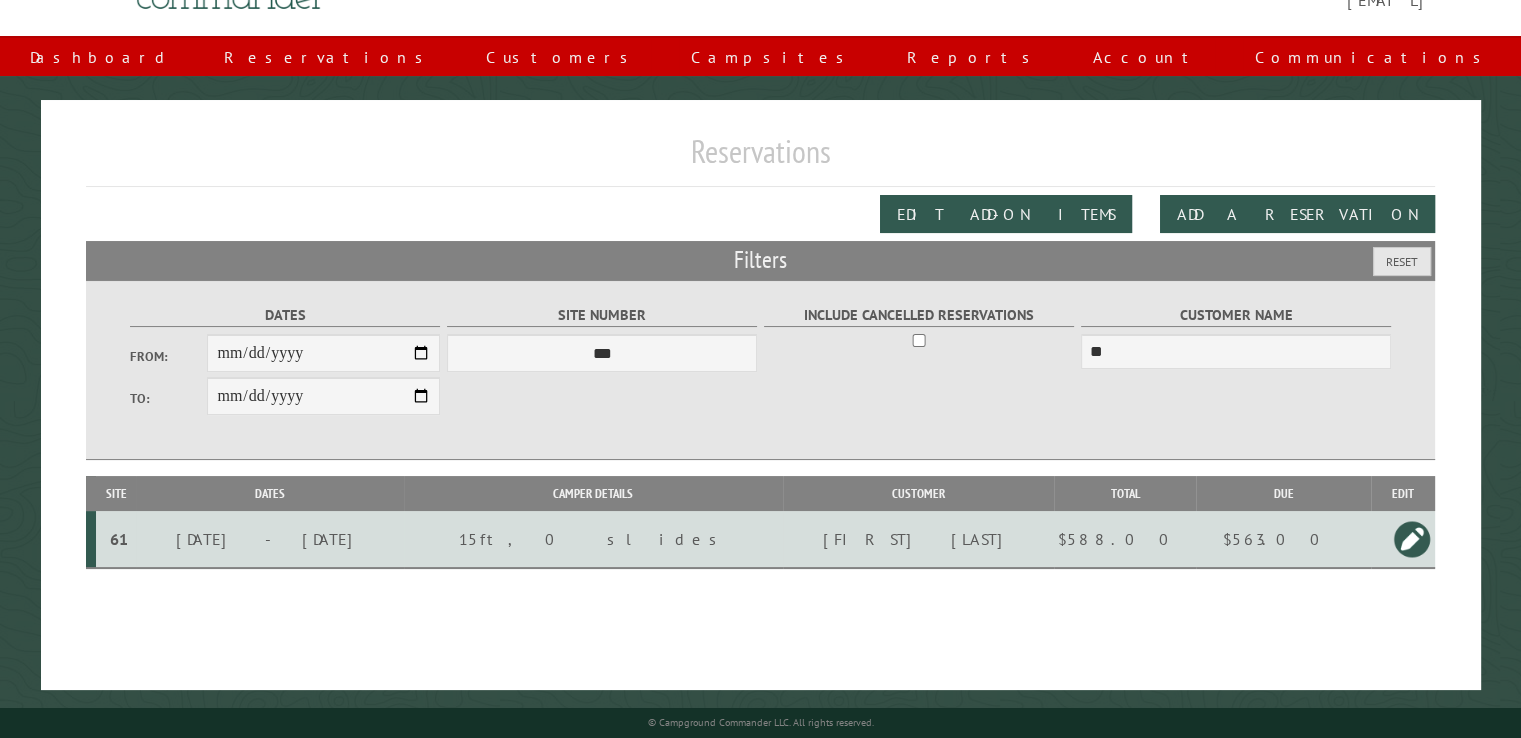 click on "$563.00" at bounding box center (1283, 539) 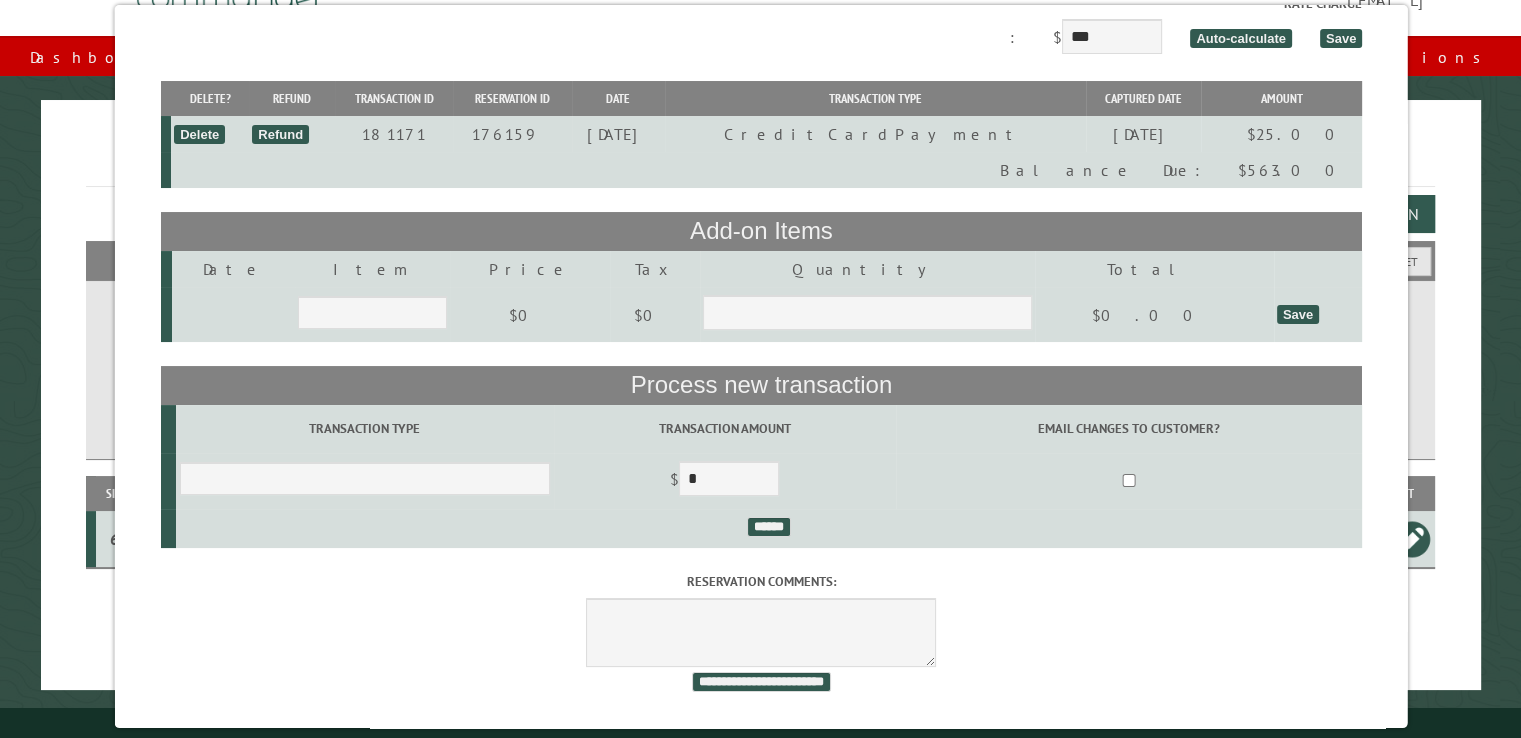 scroll, scrollTop: 160, scrollLeft: 0, axis: vertical 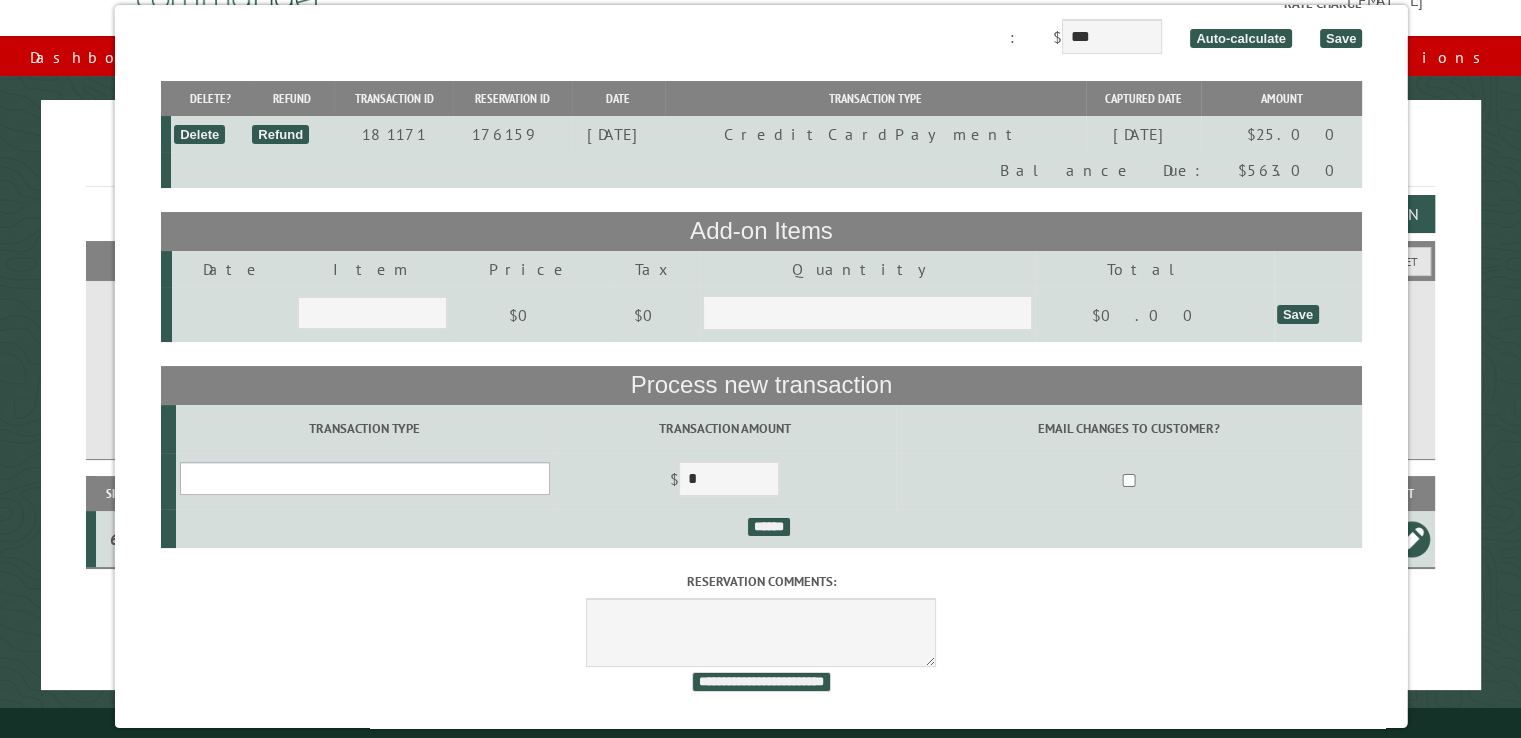 click on "**********" at bounding box center [364, 478] 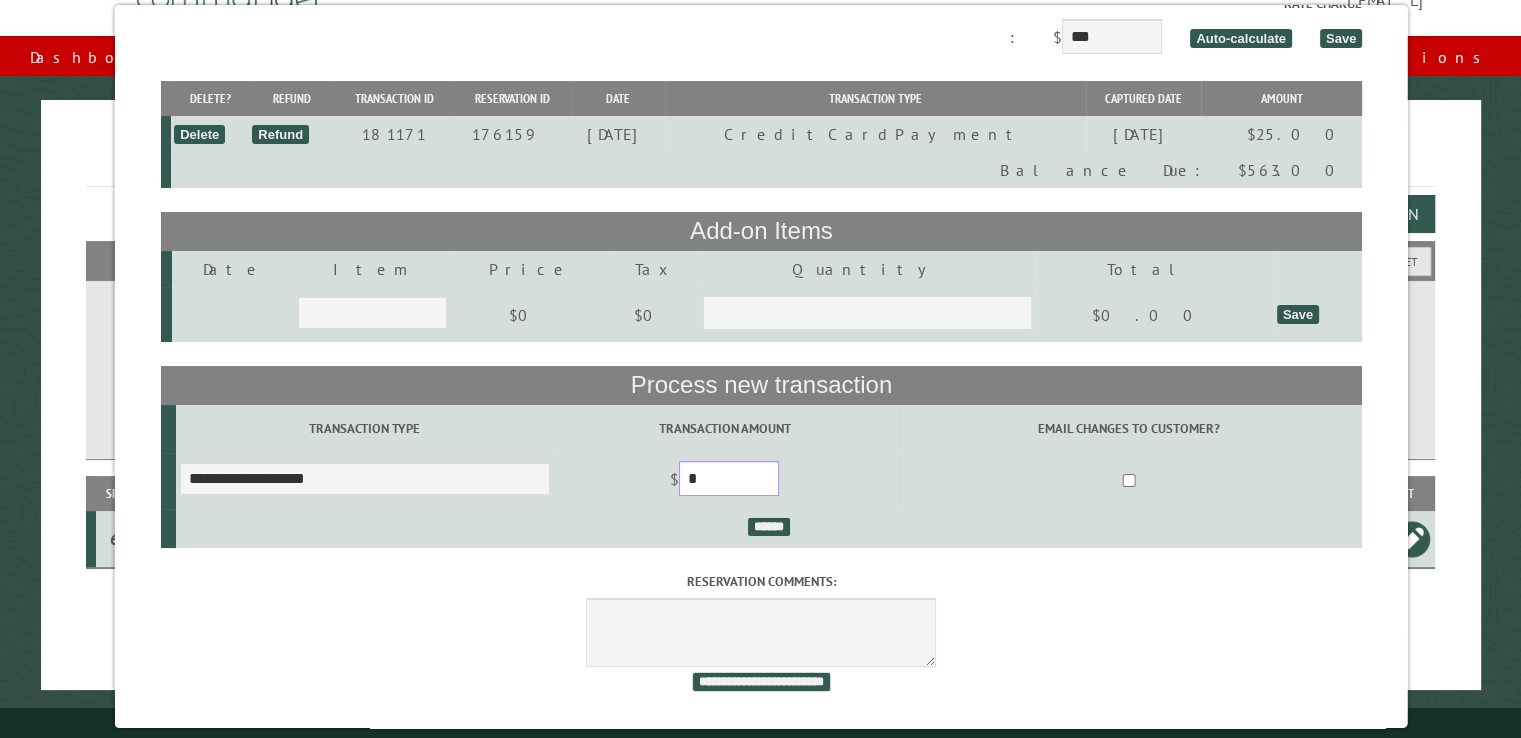 click on "*" at bounding box center [728, 478] 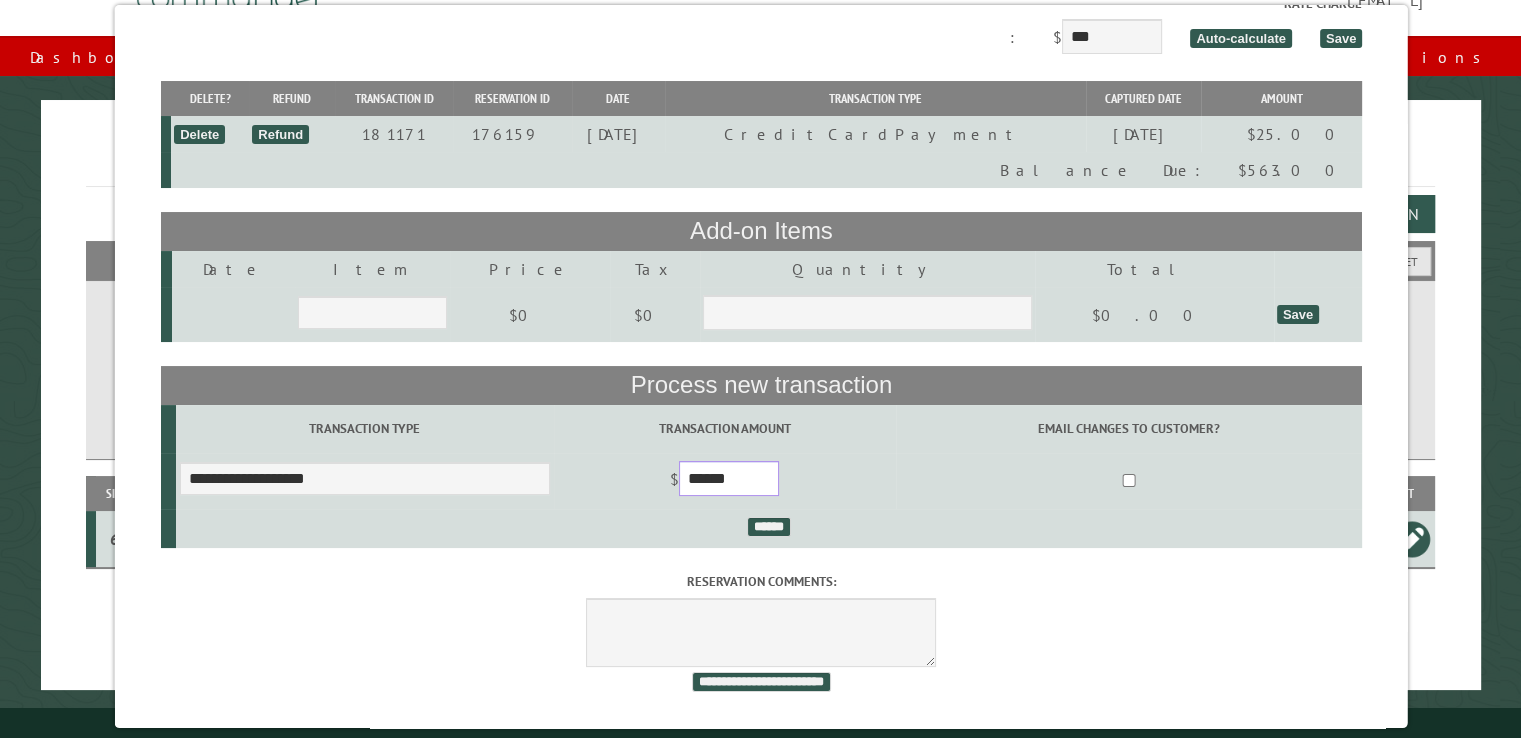 type on "******" 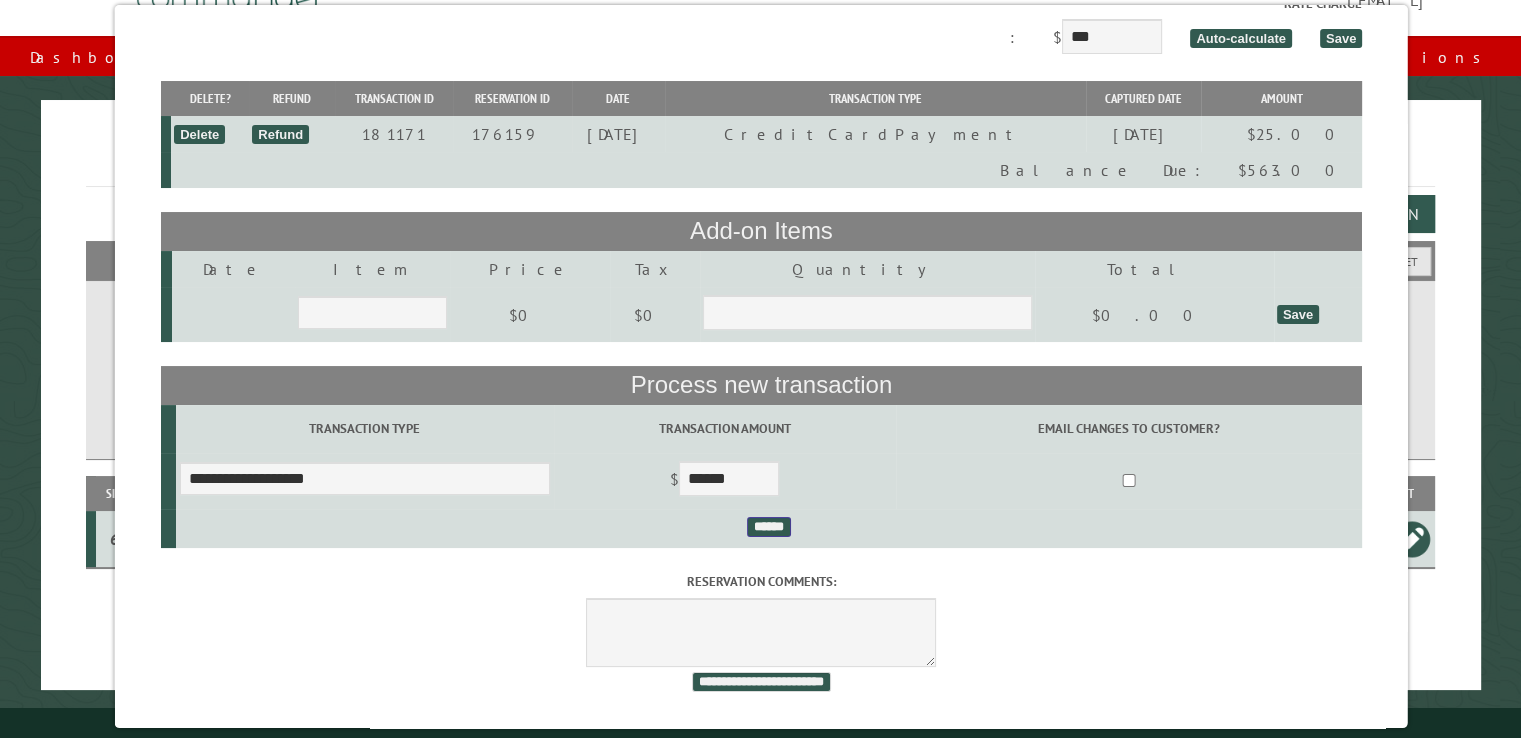 click on "******" at bounding box center (768, 527) 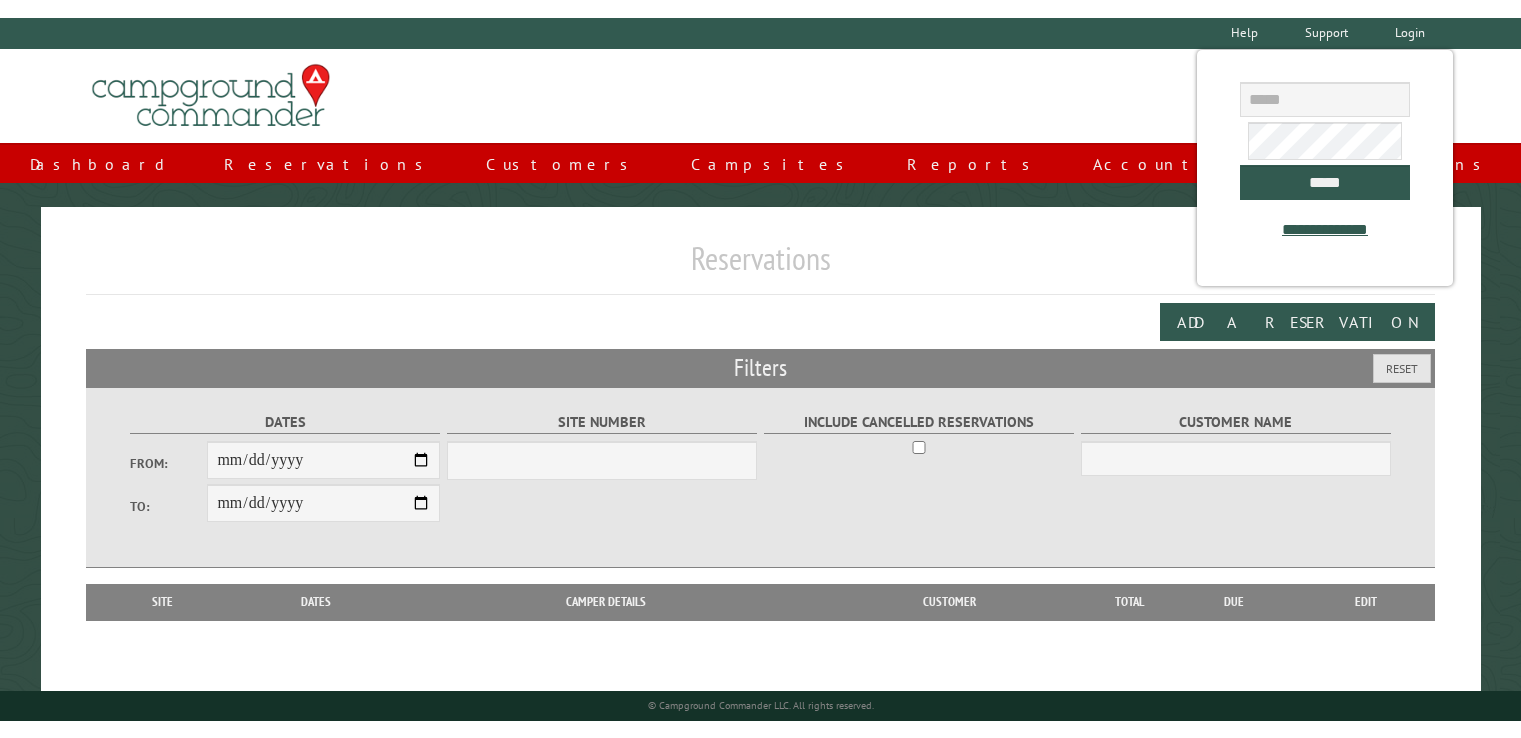 scroll, scrollTop: 0, scrollLeft: 0, axis: both 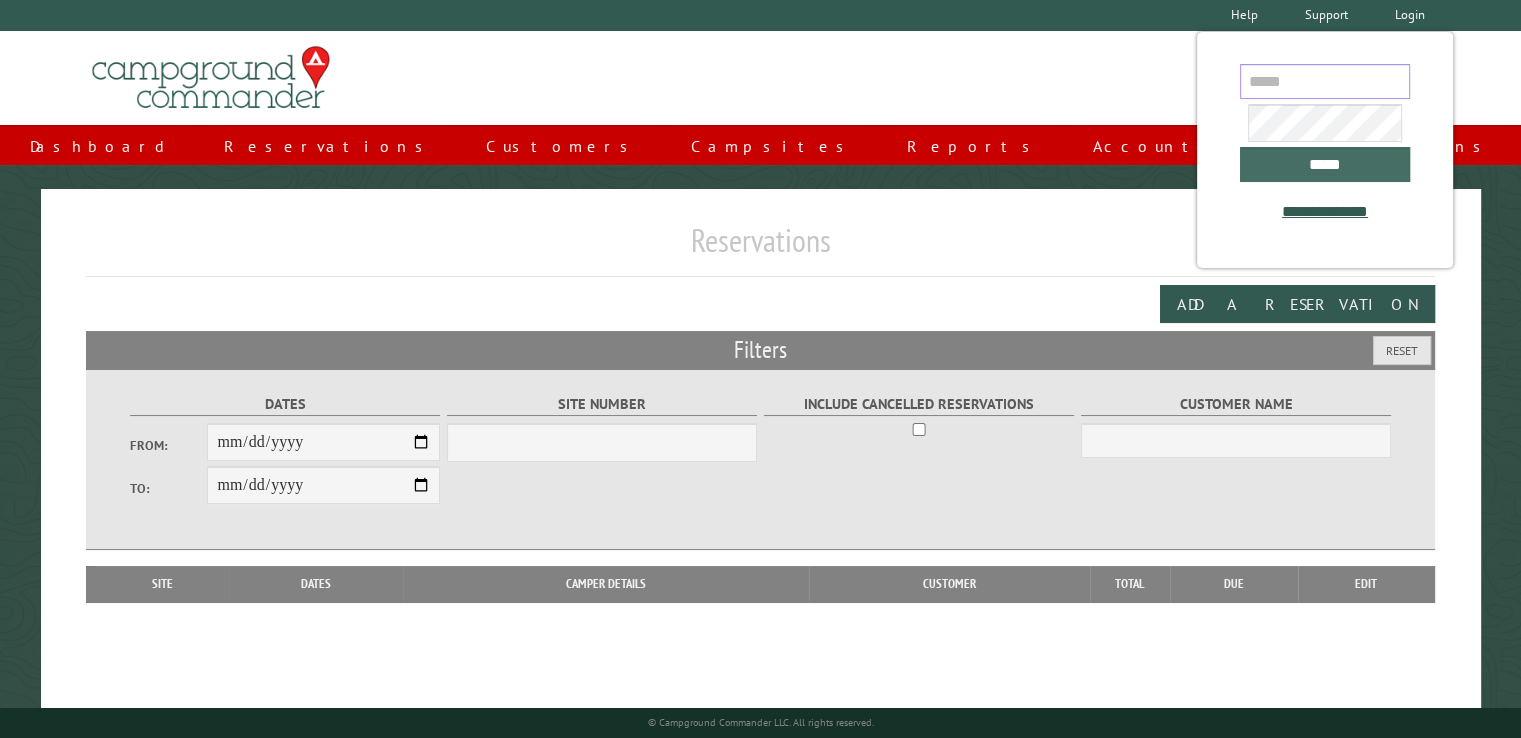 type on "**********" 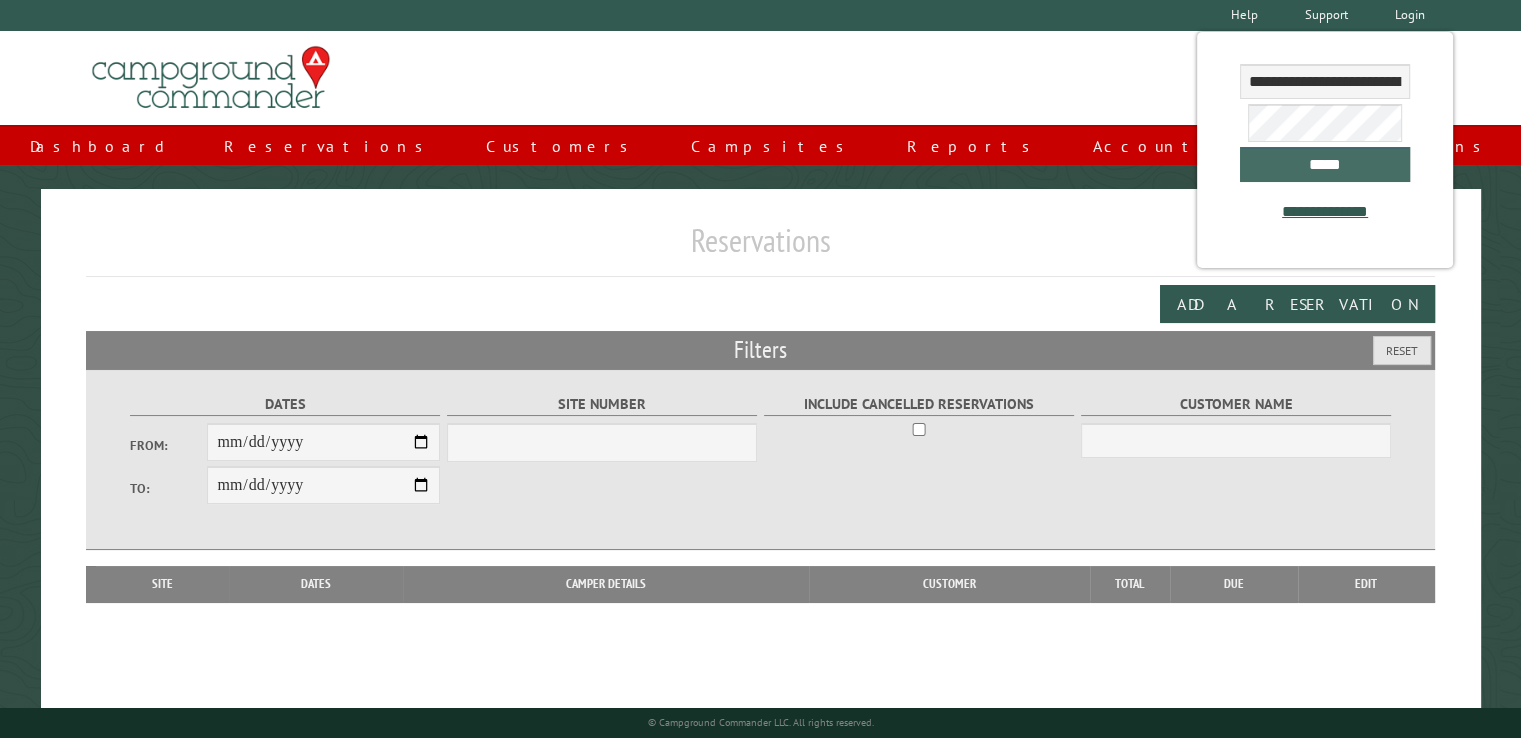 click on "*****" at bounding box center [1325, 164] 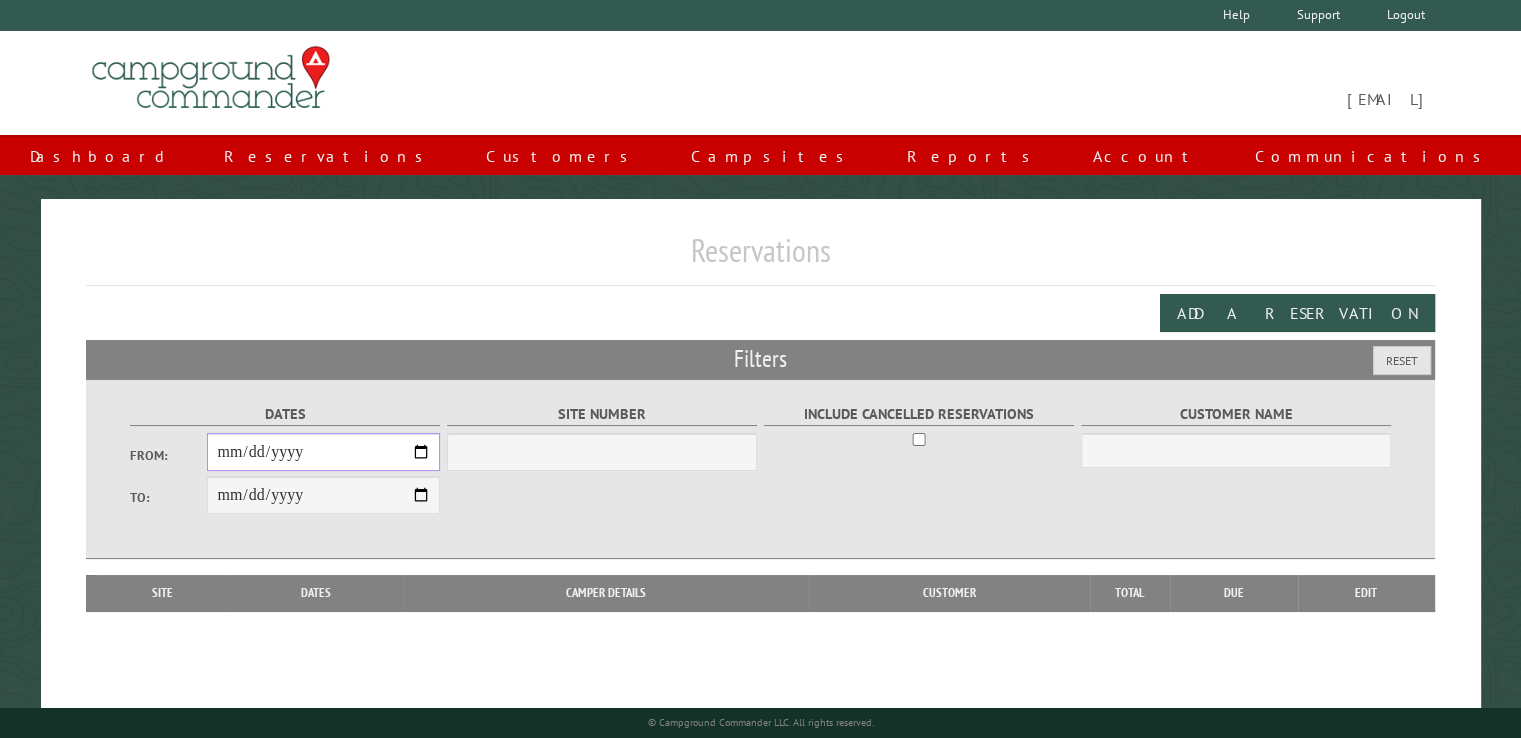 click on "From:" at bounding box center (323, 452) 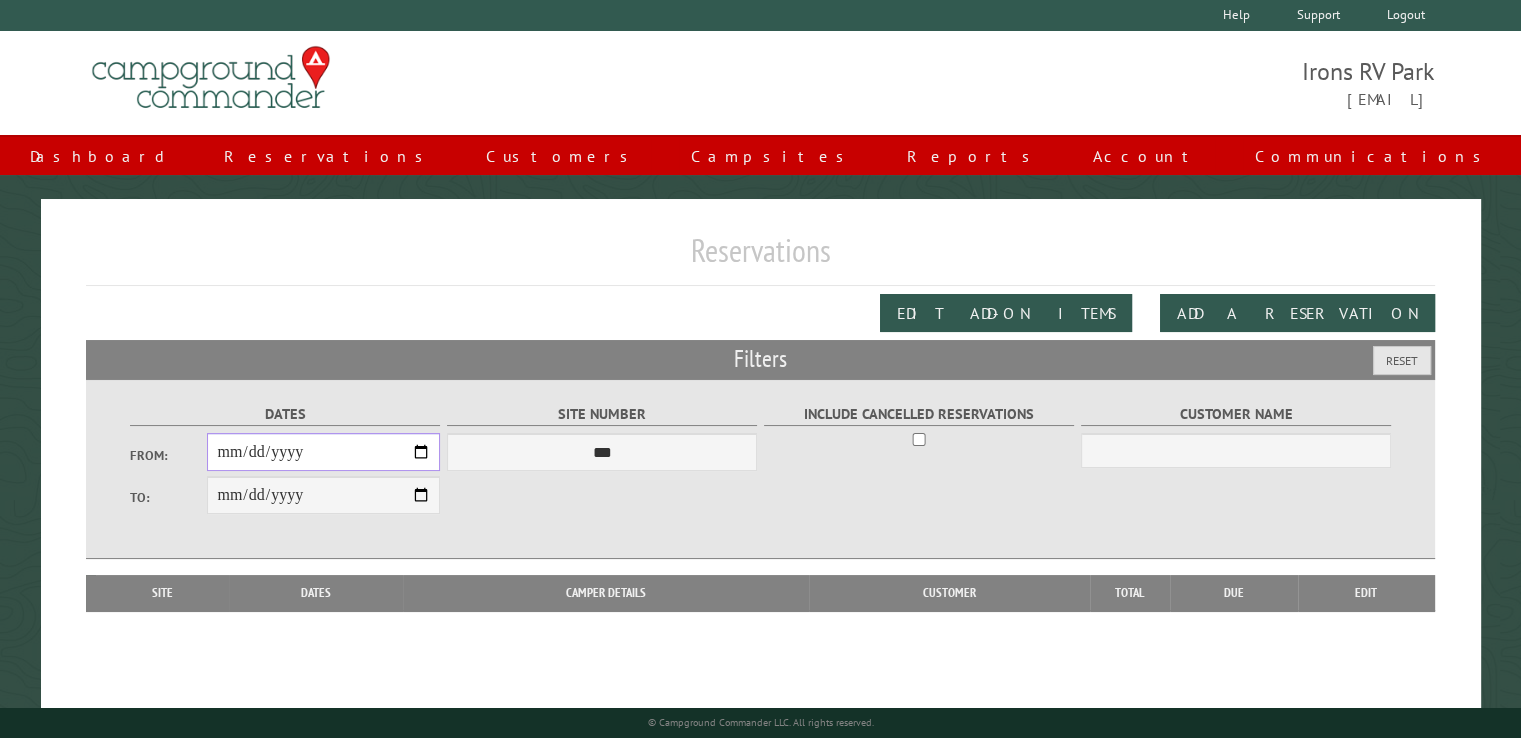type on "**********" 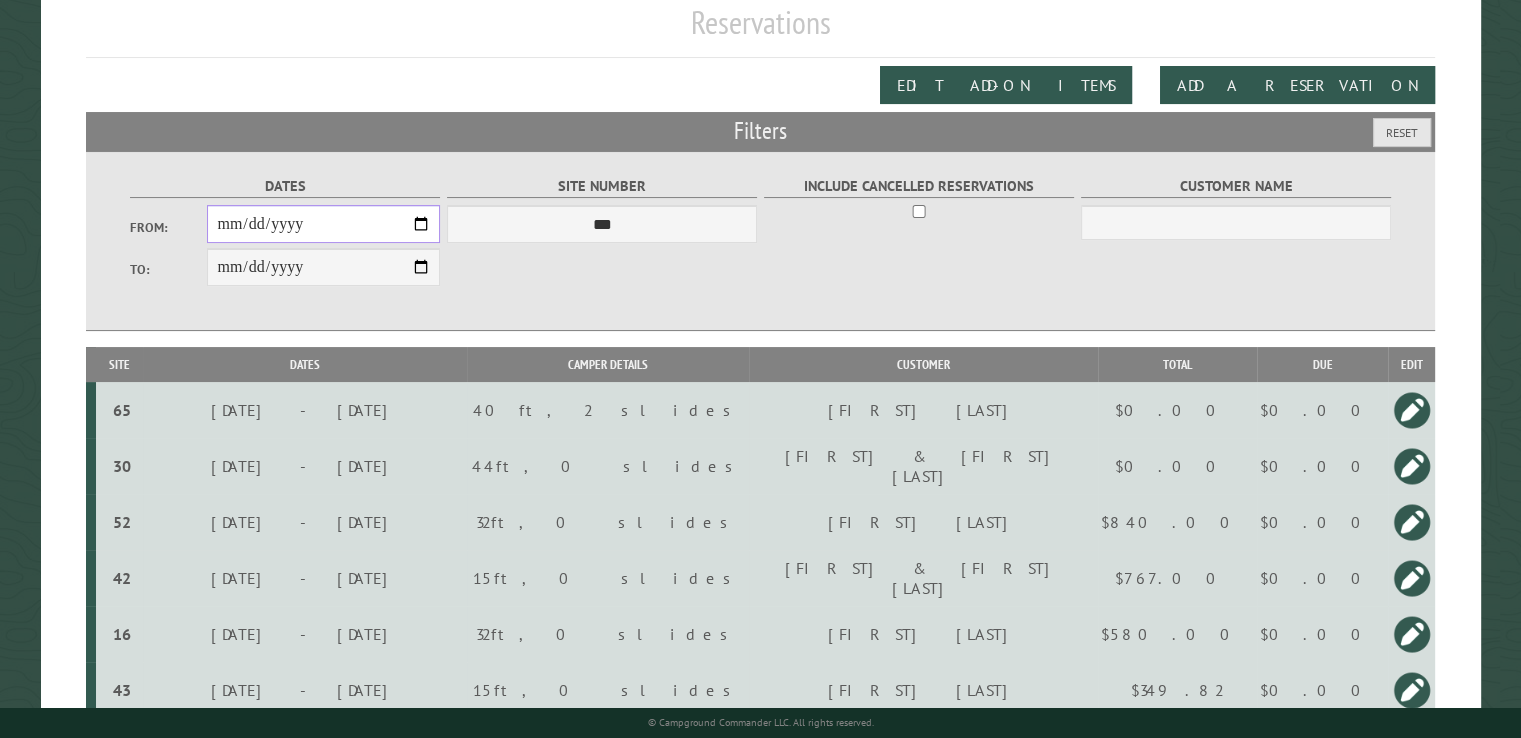 scroll, scrollTop: 100, scrollLeft: 0, axis: vertical 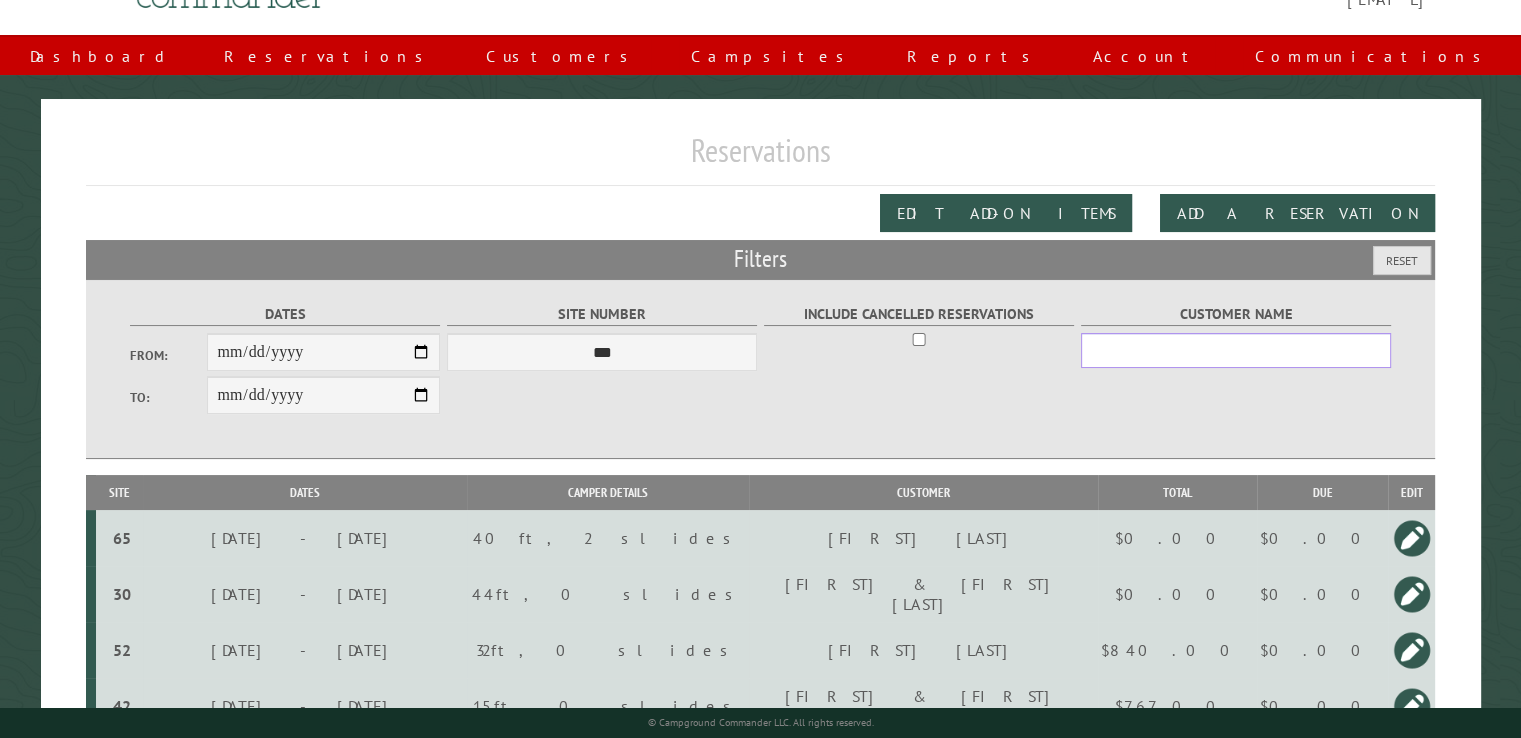 click on "Customer Name" at bounding box center [1236, 350] 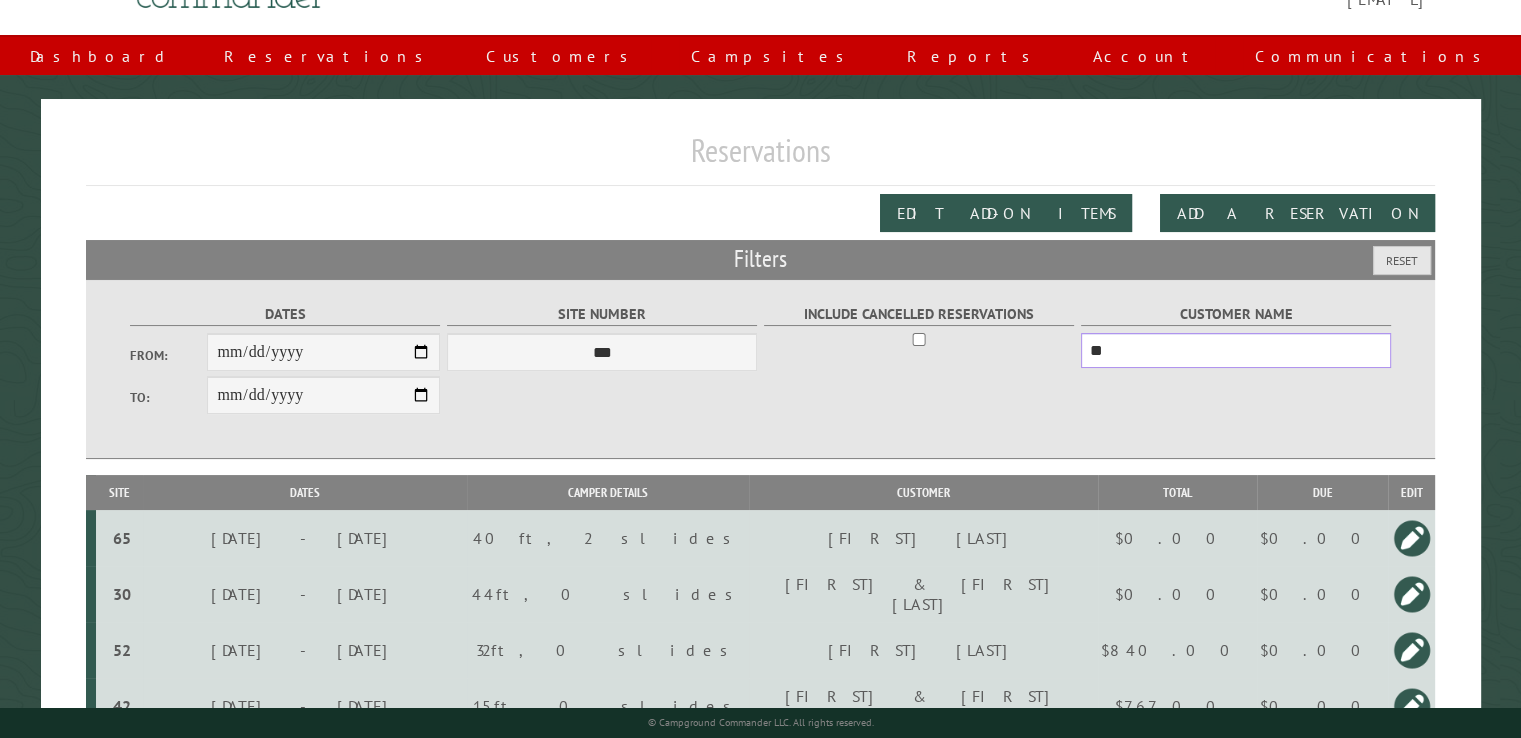 type on "**" 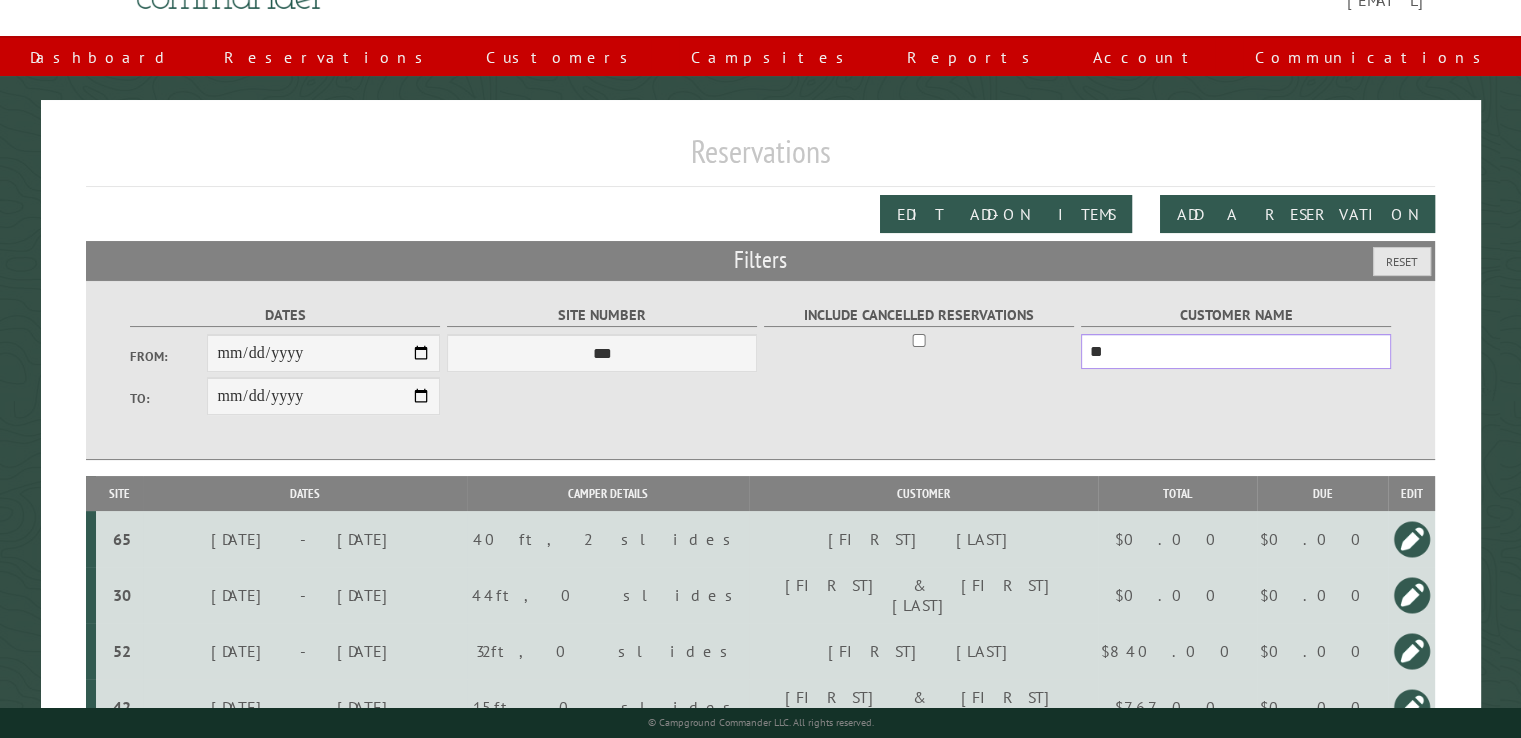 click on "**" at bounding box center (1236, 351) 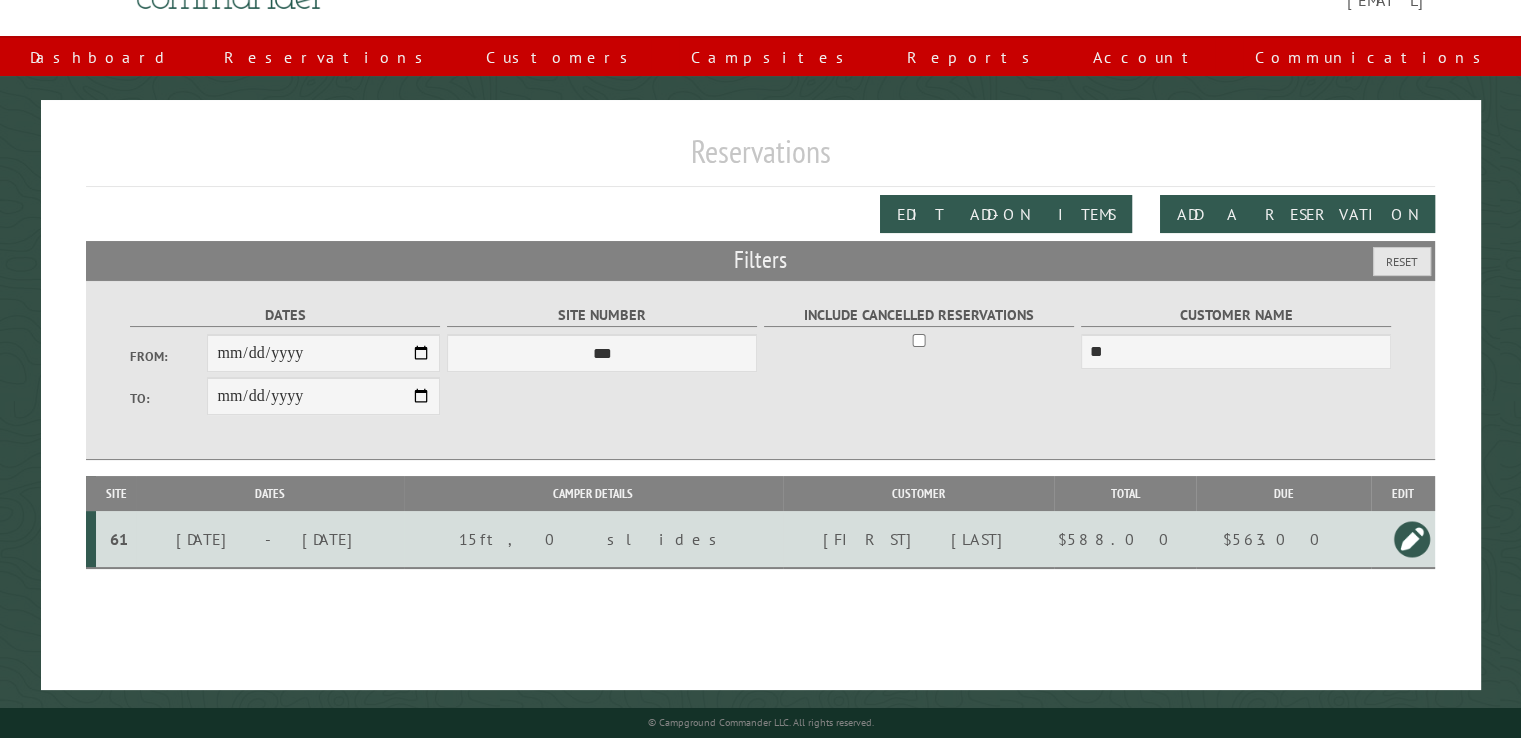 click on "$563.00" at bounding box center (1283, 539) 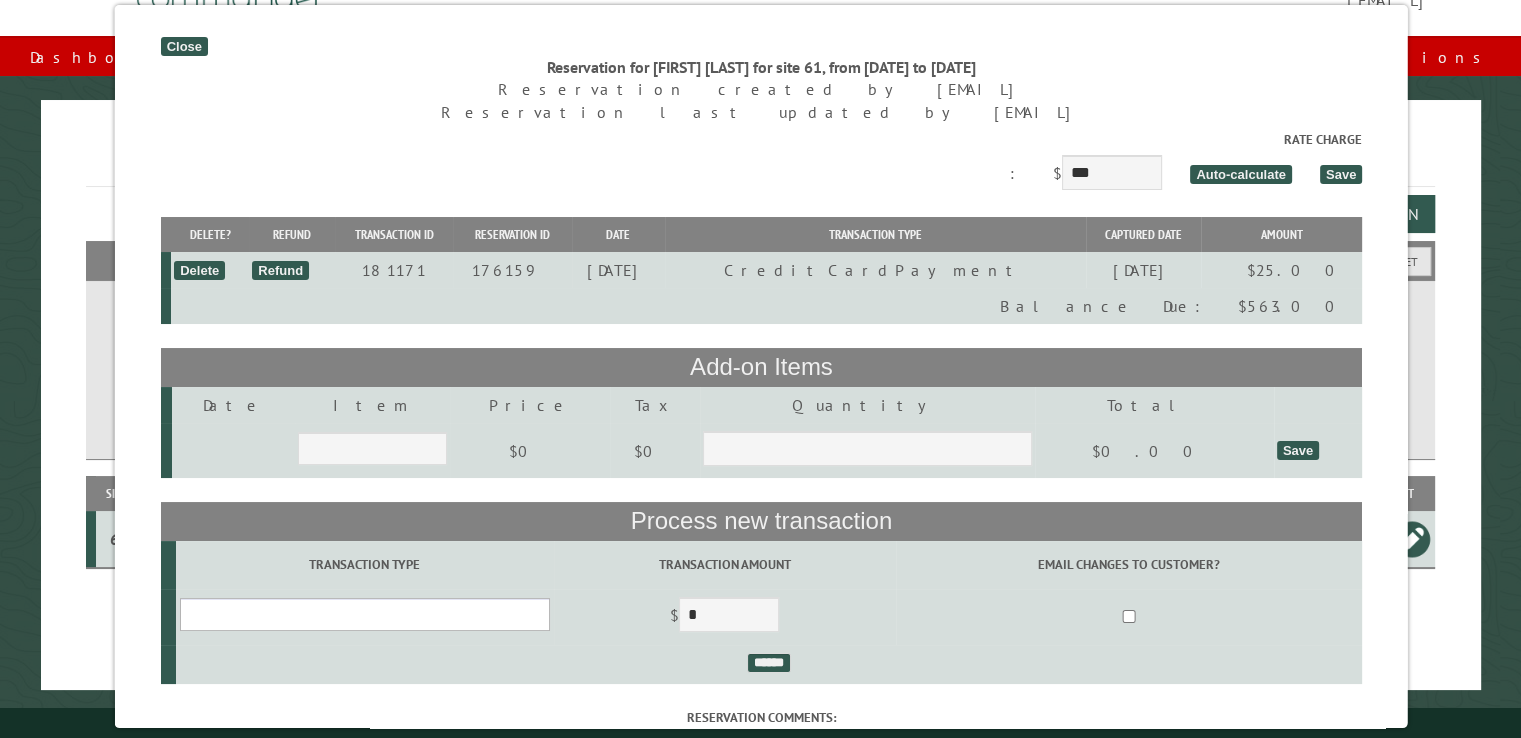 click on "**********" at bounding box center (364, 614) 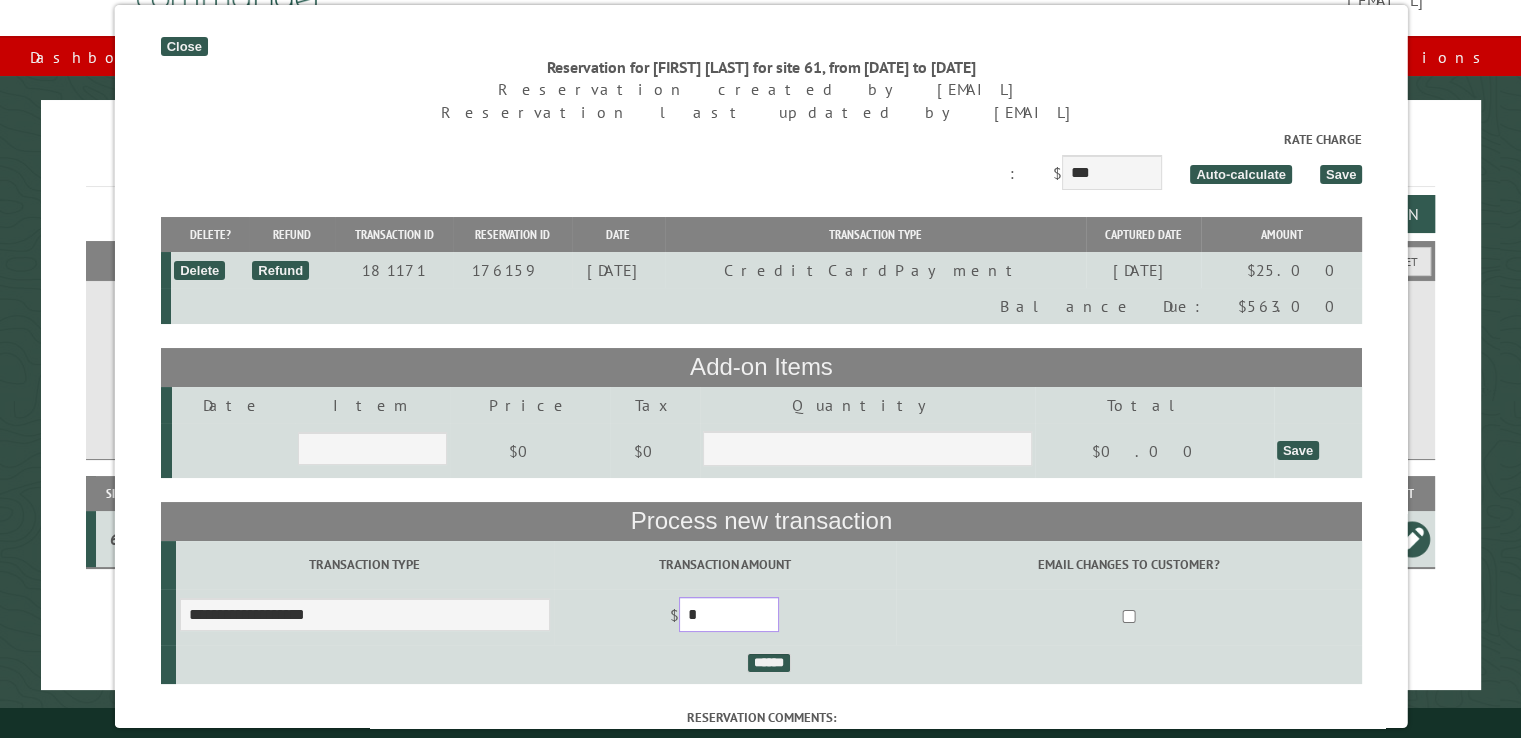 click on "*" at bounding box center [728, 614] 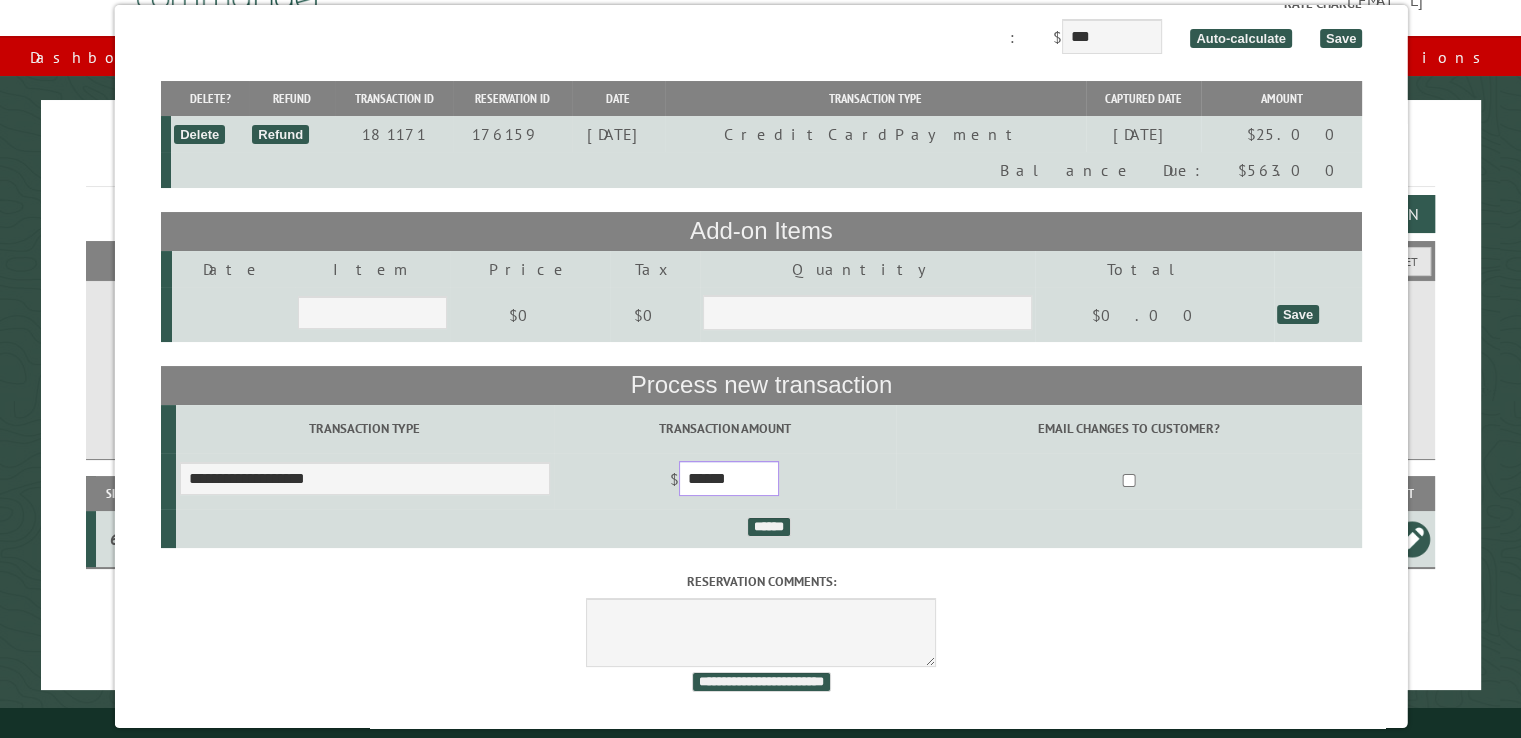 scroll, scrollTop: 160, scrollLeft: 0, axis: vertical 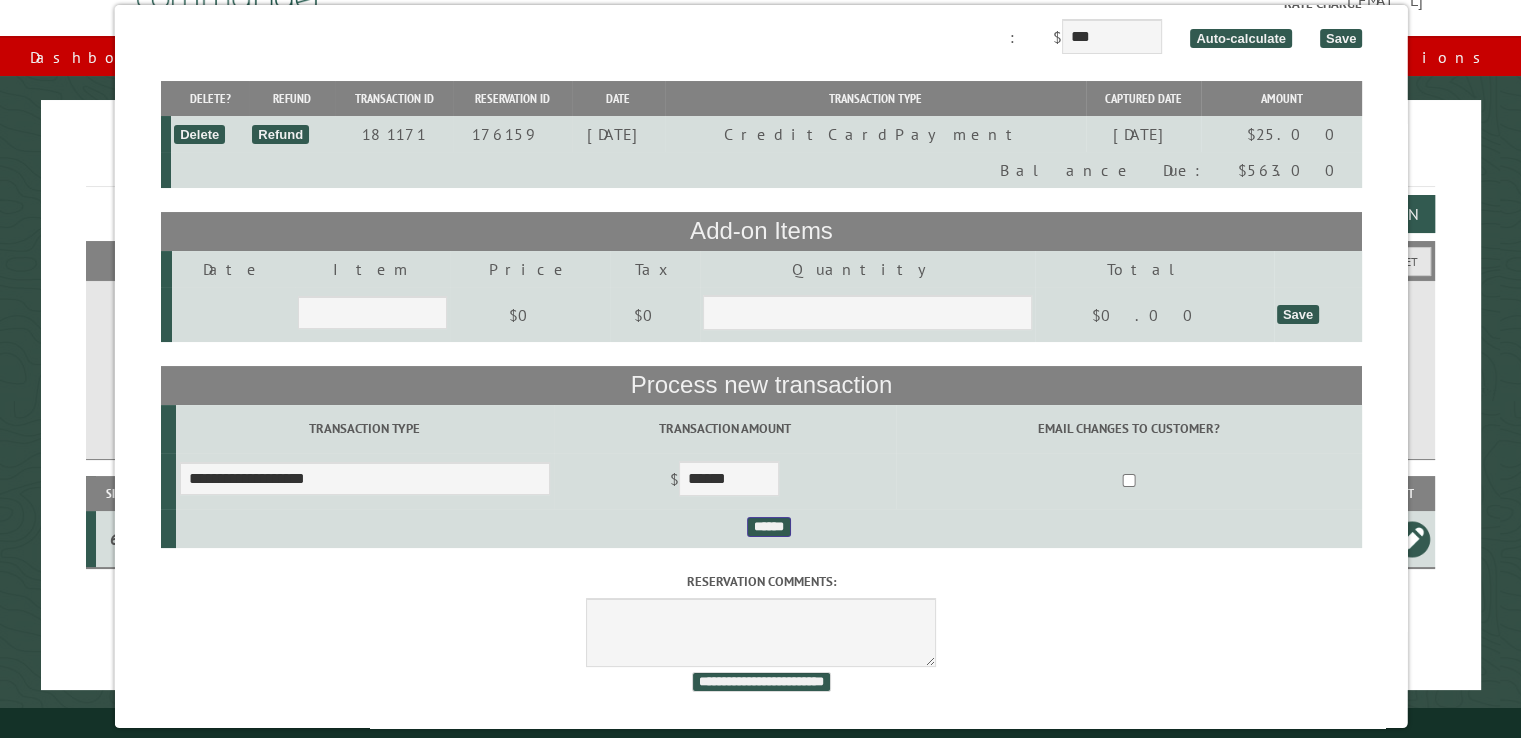 click on "******" at bounding box center (768, 527) 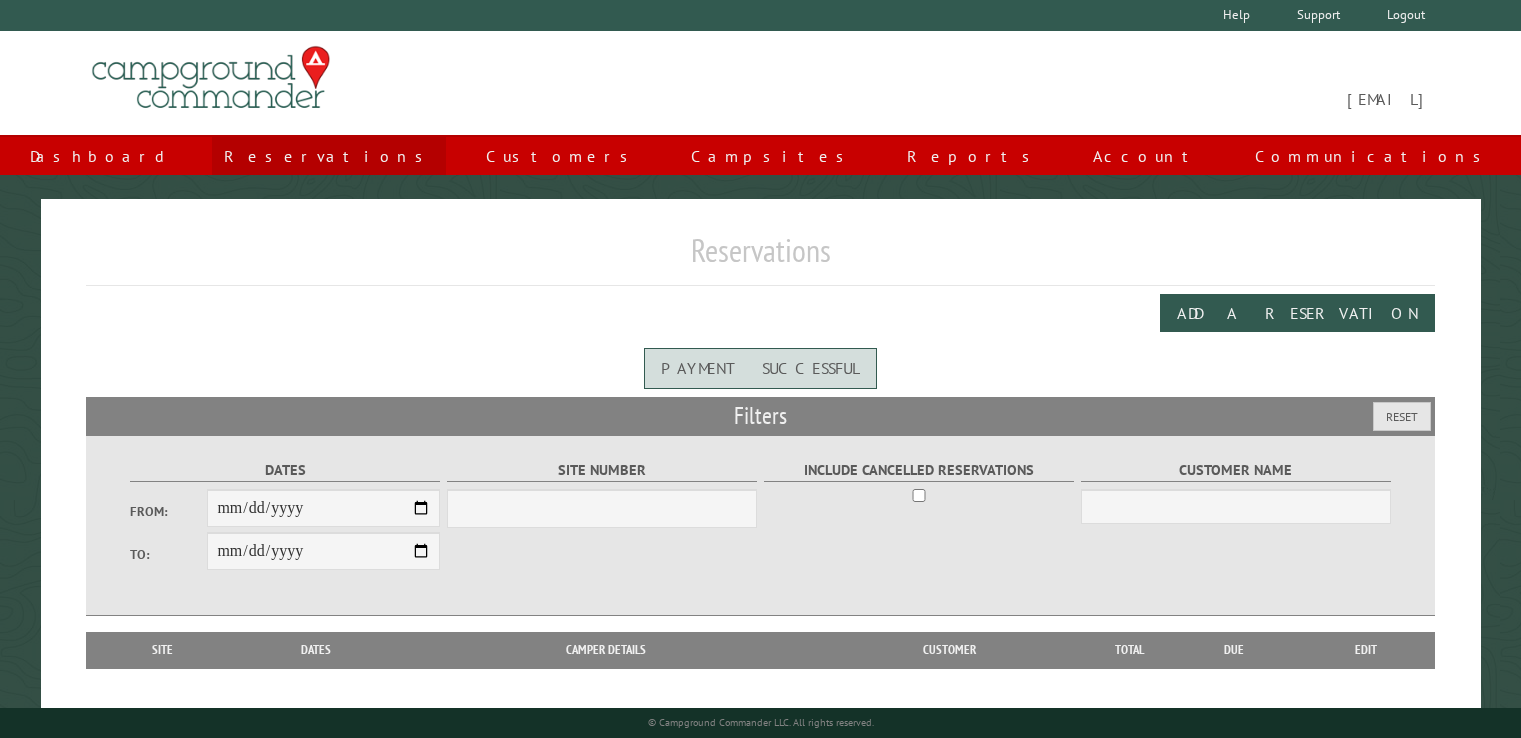 scroll, scrollTop: 0, scrollLeft: 0, axis: both 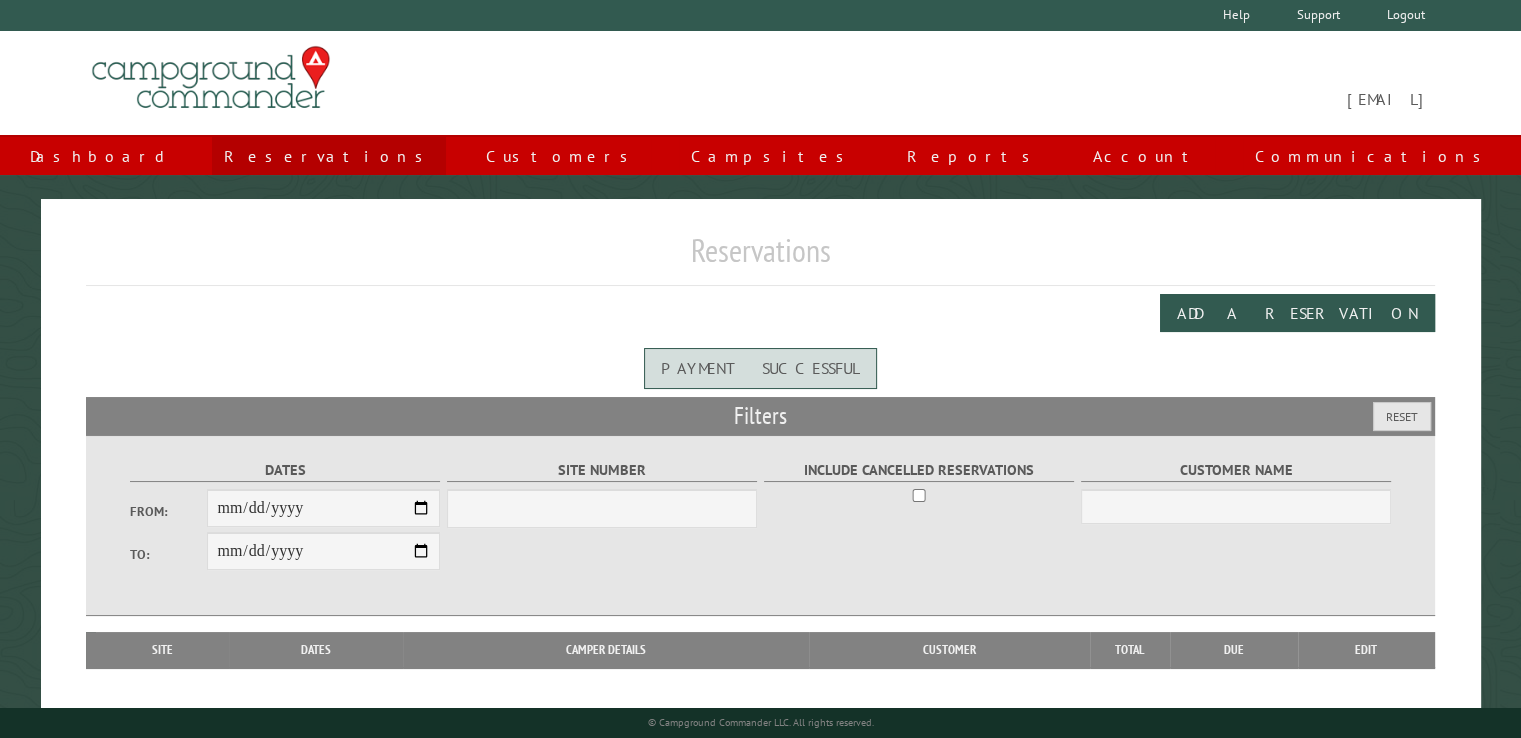 click on "Reservations" at bounding box center (329, 156) 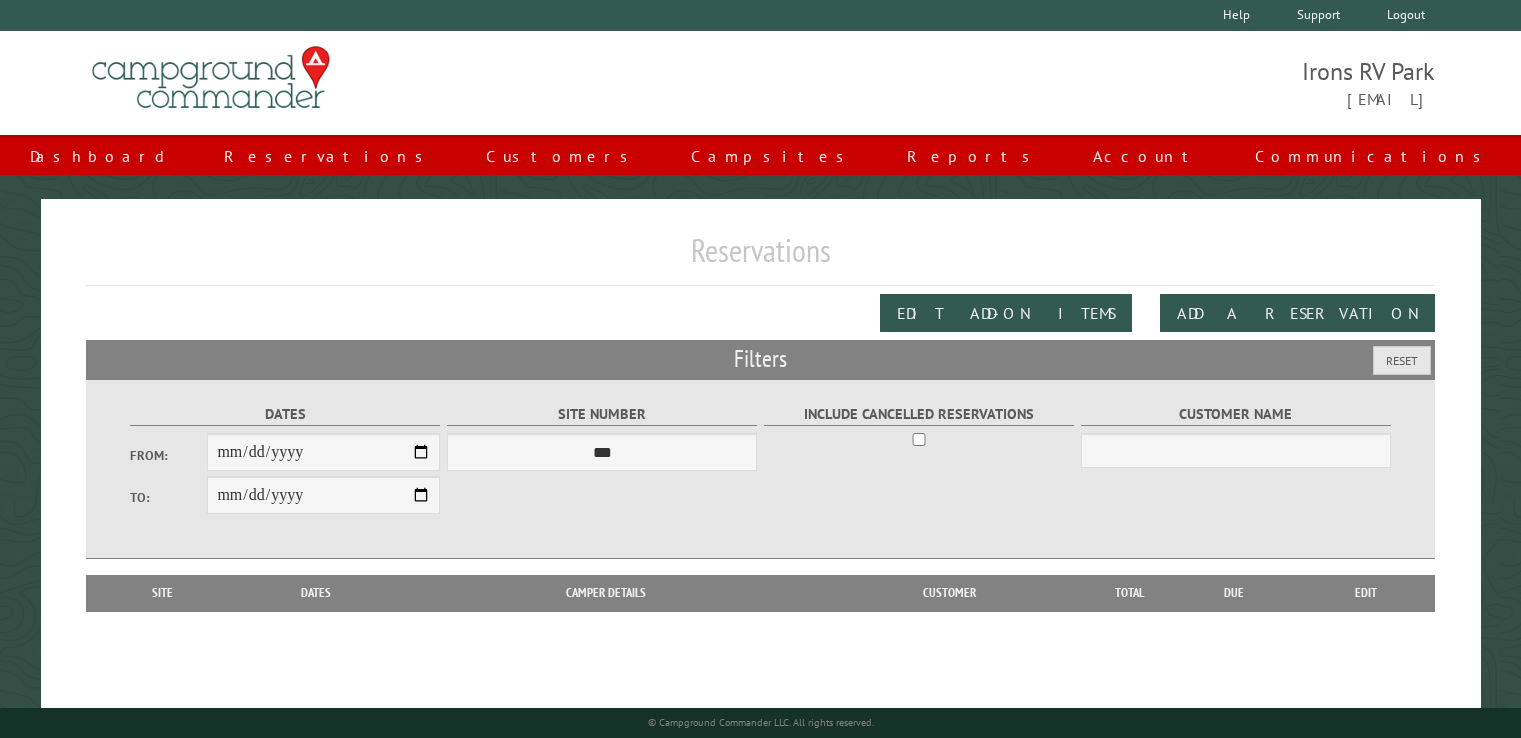 scroll, scrollTop: 0, scrollLeft: 0, axis: both 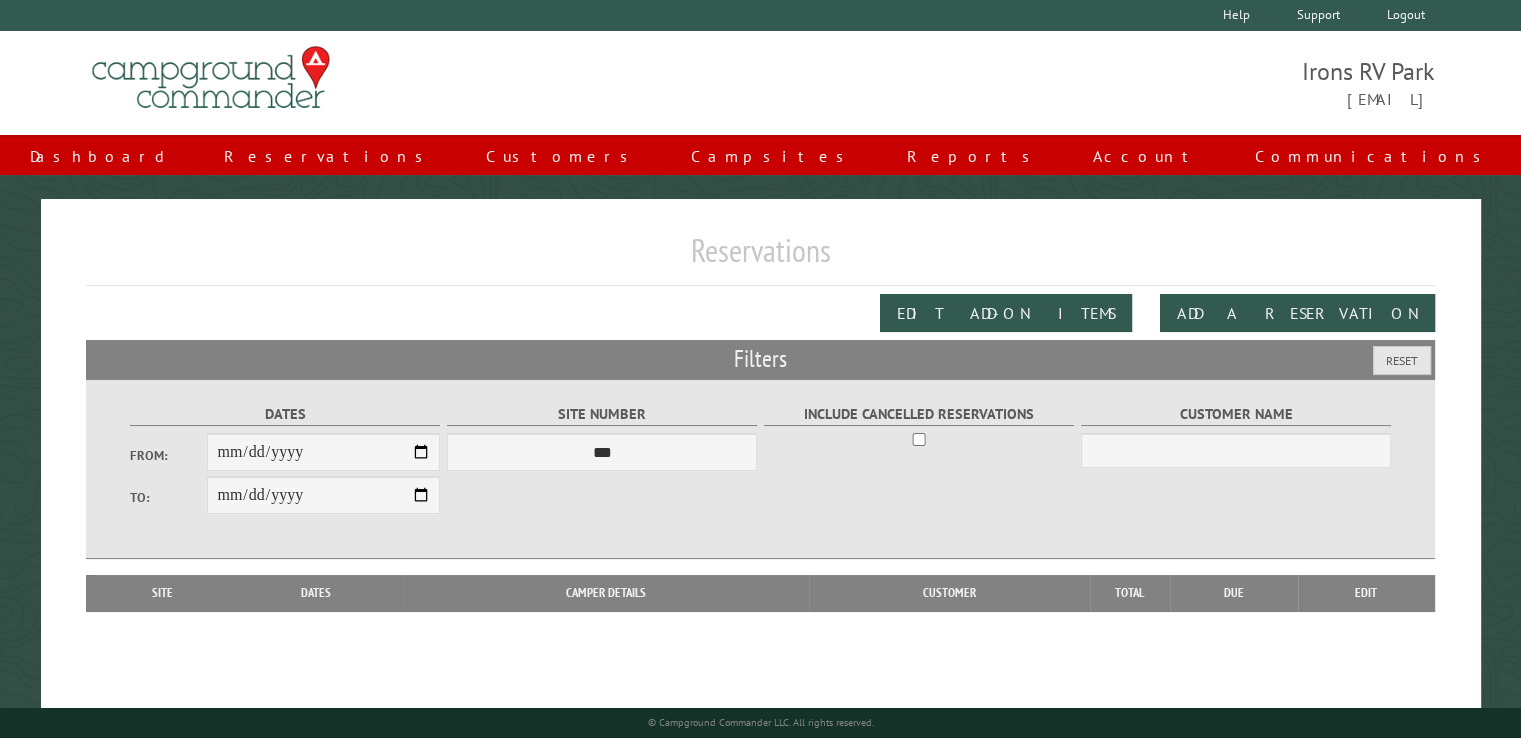 click on "Reservations" at bounding box center [760, 258] 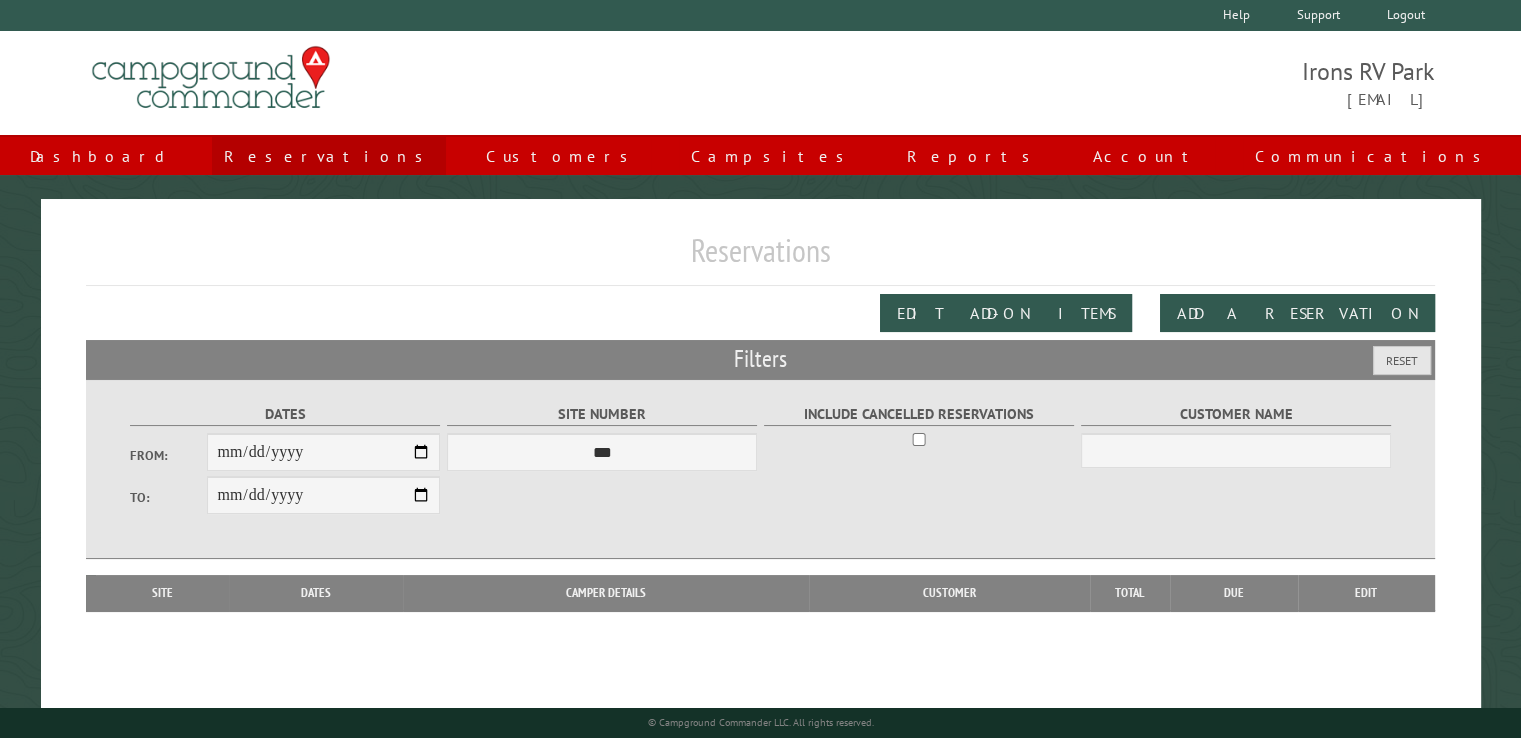 click on "Reservations" at bounding box center [329, 156] 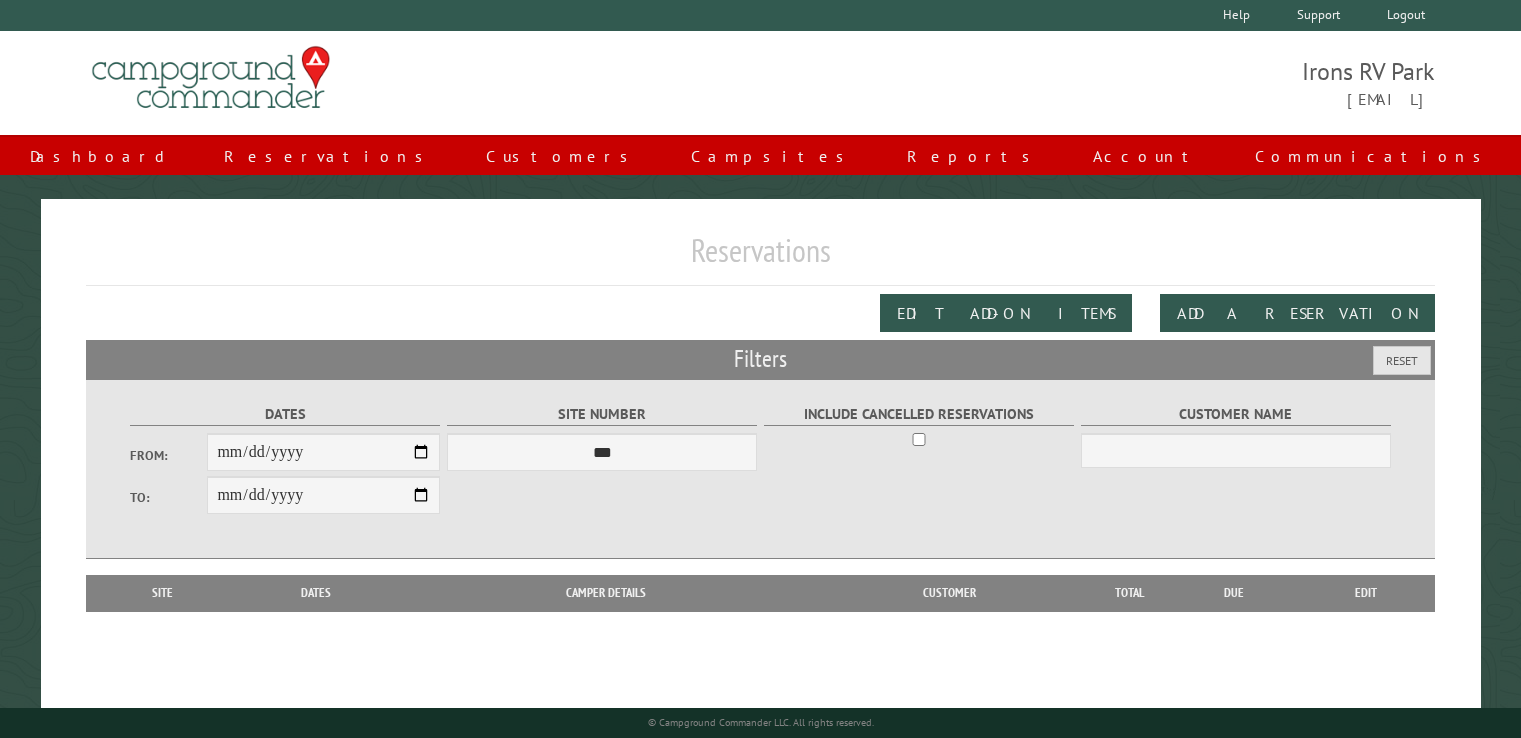 scroll, scrollTop: 0, scrollLeft: 0, axis: both 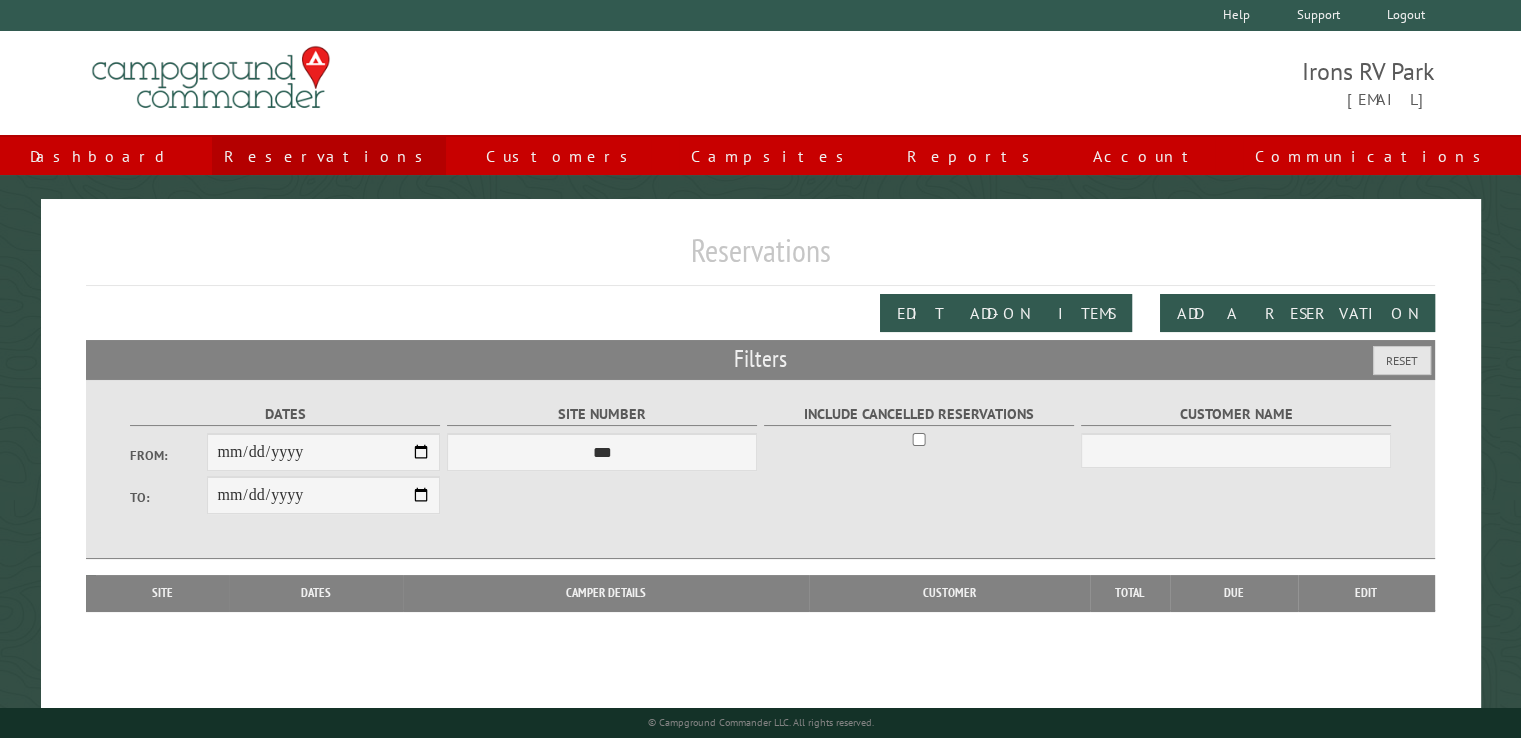 click on "Reservations" at bounding box center [329, 156] 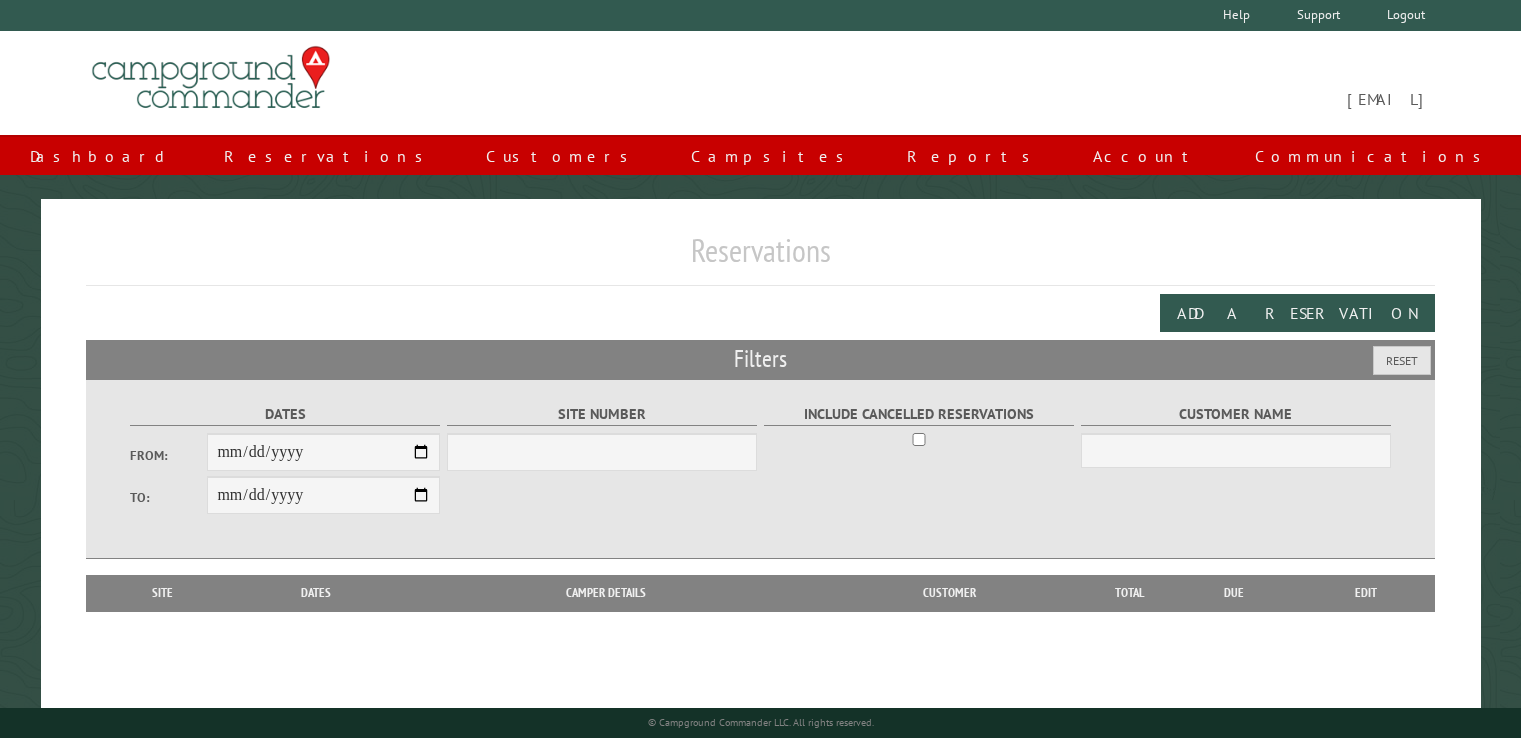 scroll, scrollTop: 0, scrollLeft: 0, axis: both 